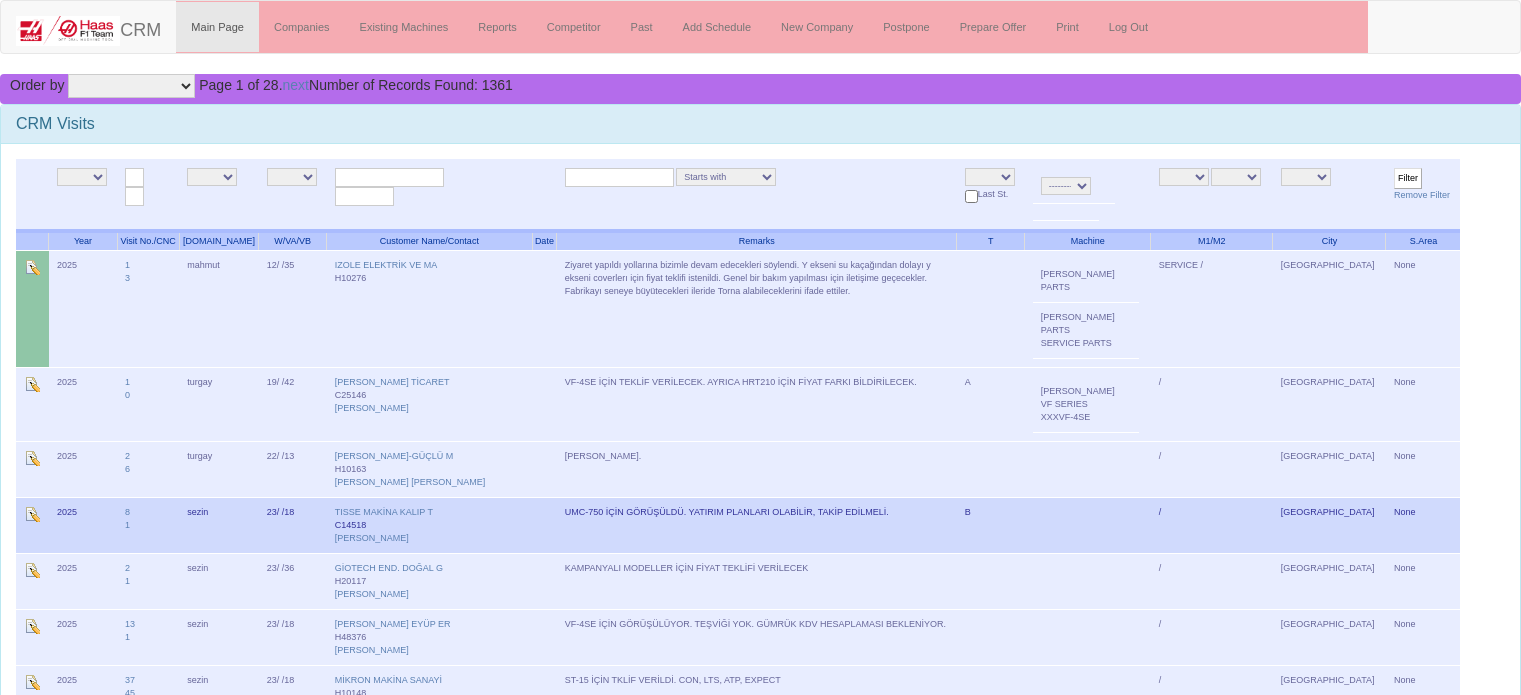 scroll, scrollTop: 0, scrollLeft: 0, axis: both 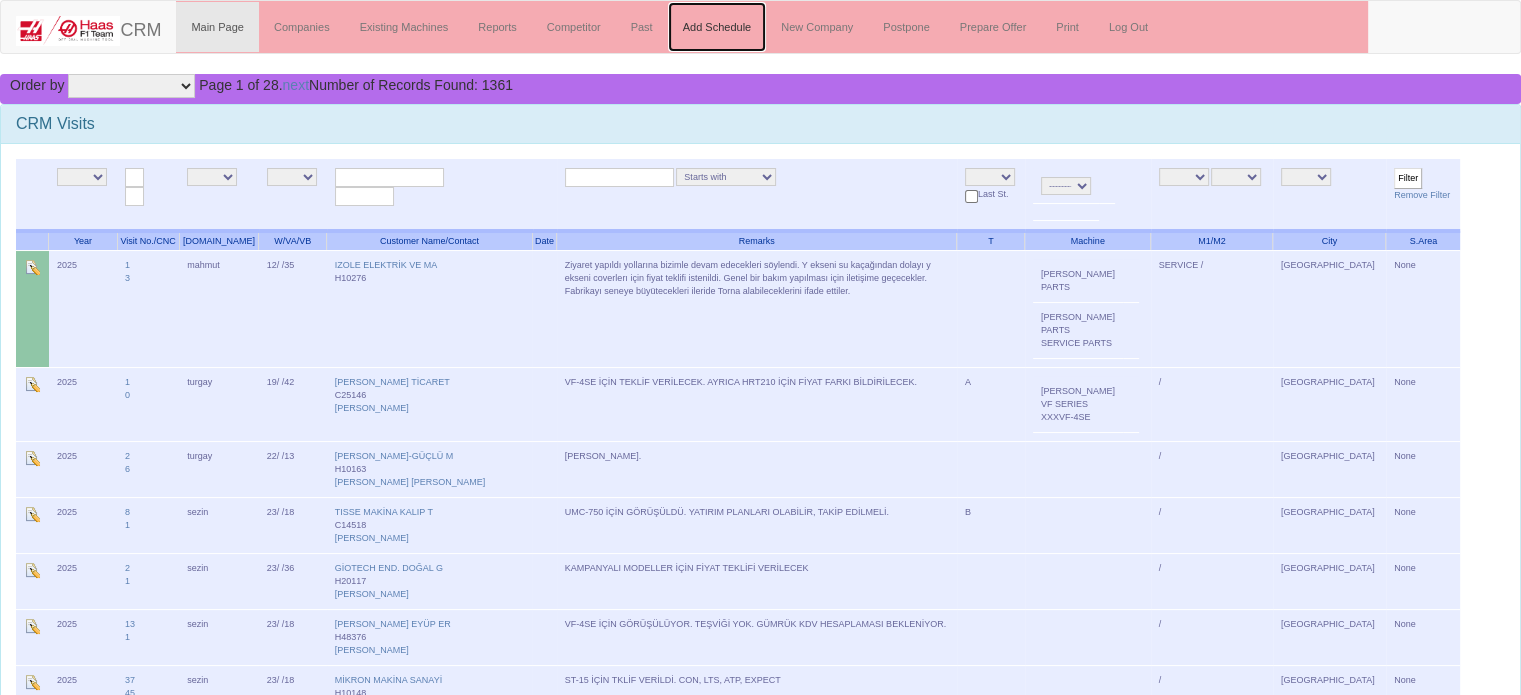 click on "Add Schedule" at bounding box center (717, 27) 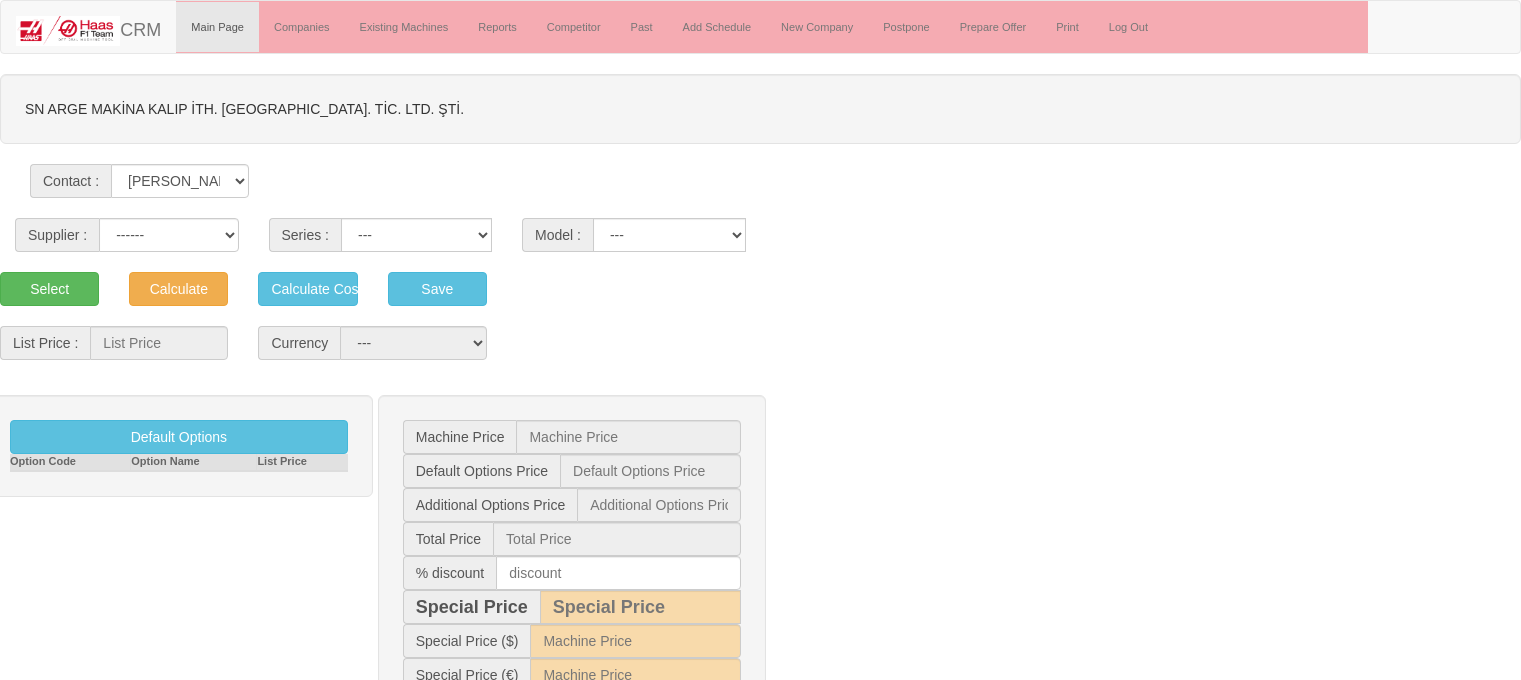 scroll, scrollTop: 0, scrollLeft: 0, axis: both 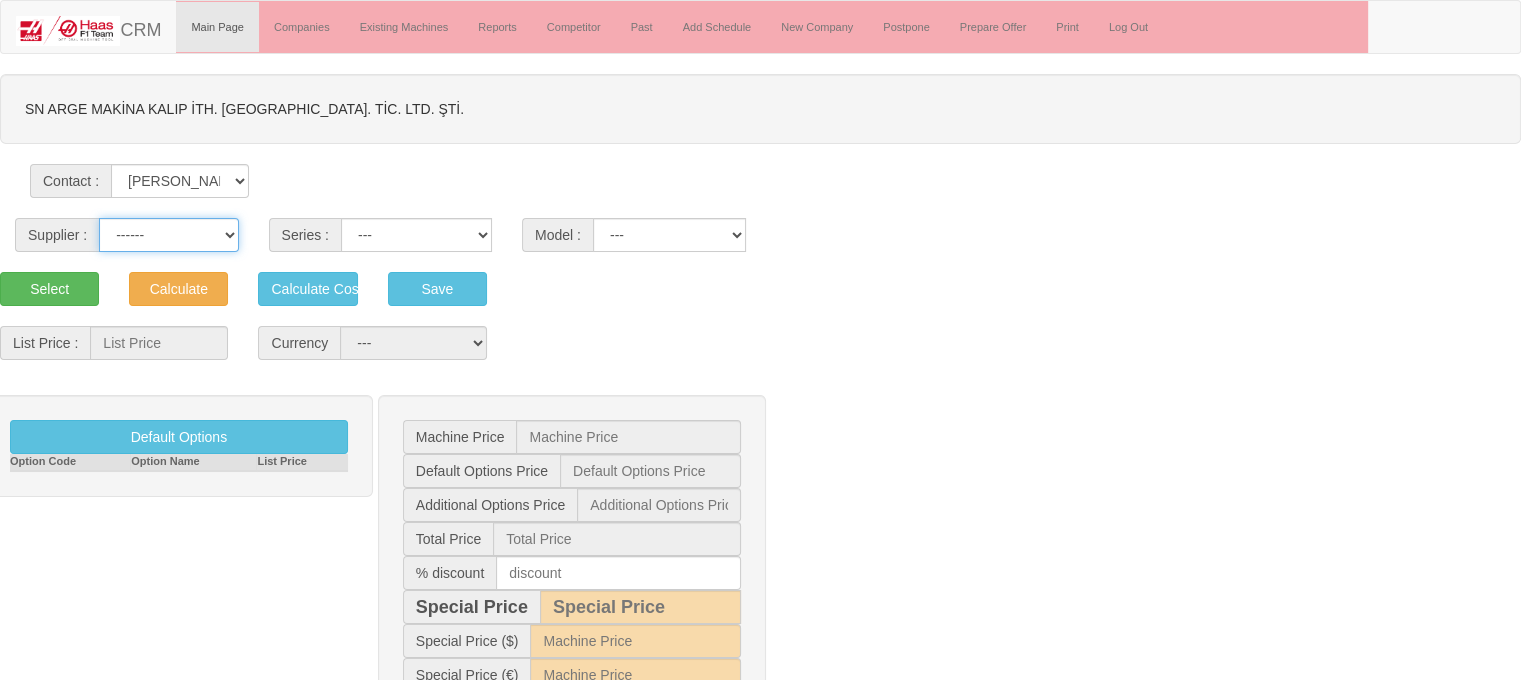 click on "------
[PERSON_NAME]
[GEOGRAPHIC_DATA]" at bounding box center (168, 235) 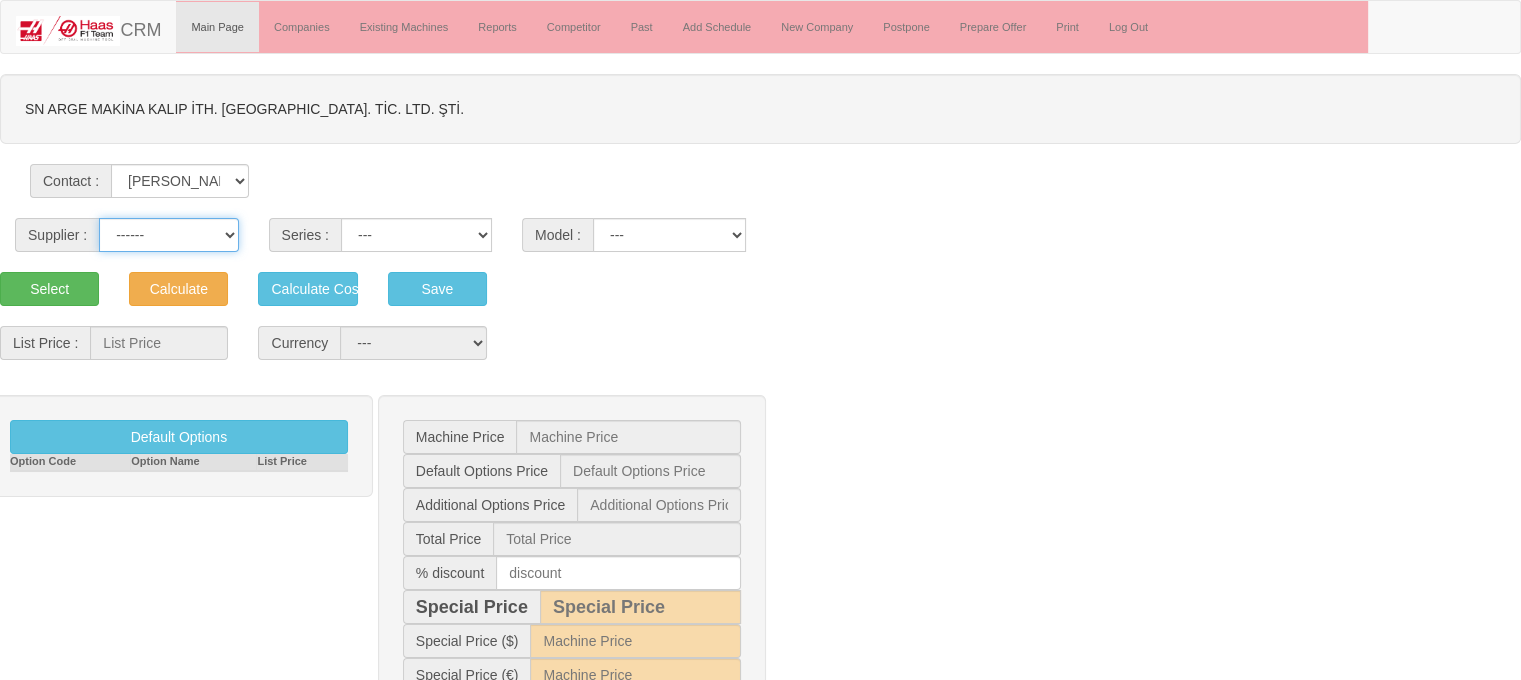 select on "1" 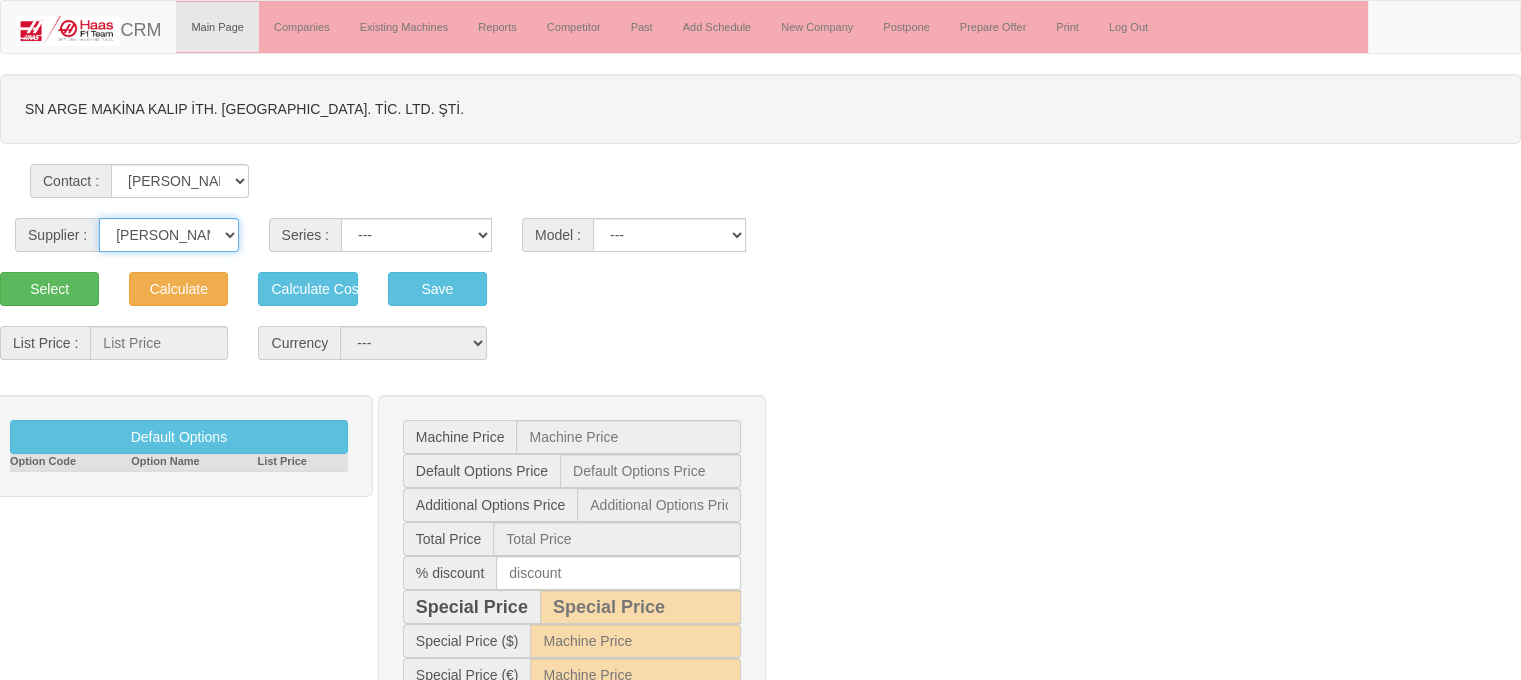 click on "------
[PERSON_NAME]
[GEOGRAPHIC_DATA]" at bounding box center (168, 235) 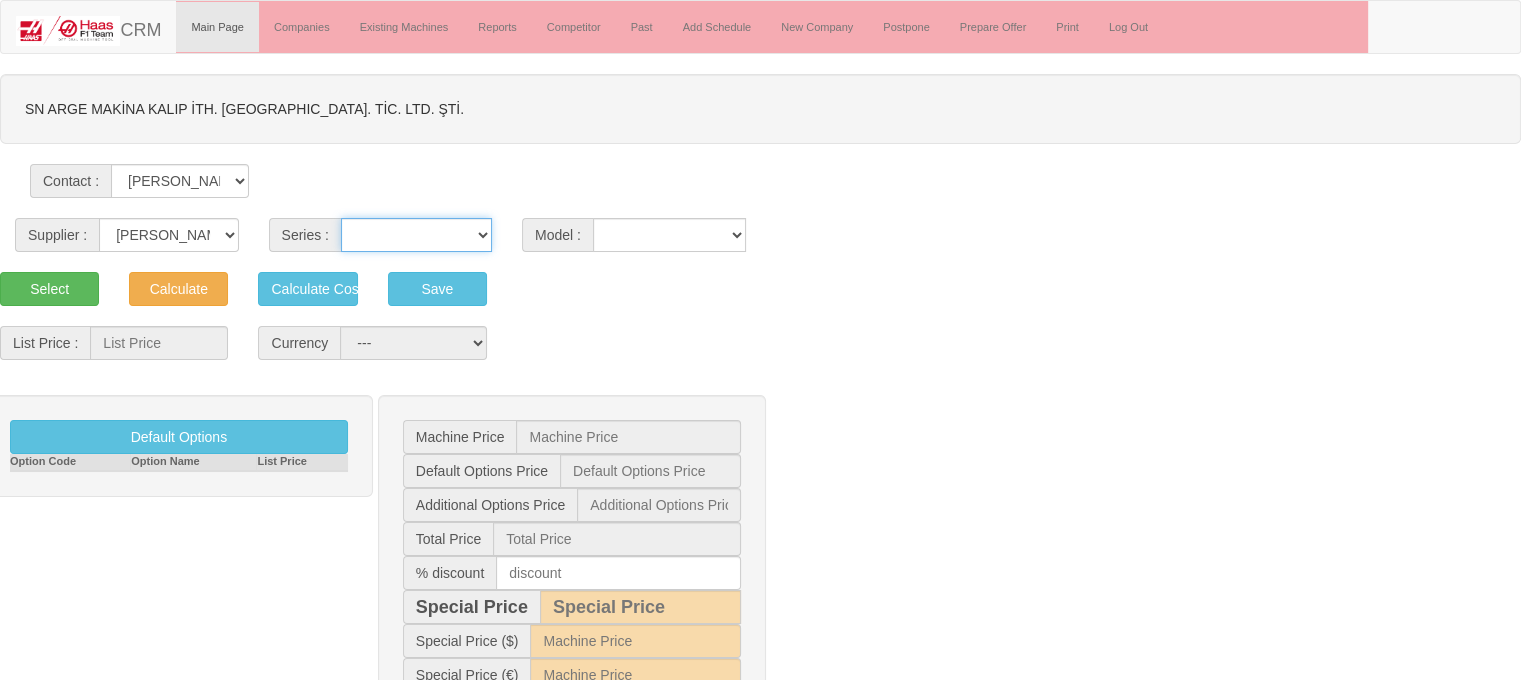 click on "VF SERIES
ST SERIES
UMC
EC SERIES
ADDITIONAL
TM SERIES
MINI SERIES
VM SERIES
VC SERIES
GM SERIES
VR SERIES
GR SERIES
VS SERIES
DC SERIES
TL SERIES
DS SERIES
CL SERIES
PARTS
DT SERIES" at bounding box center (416, 235) 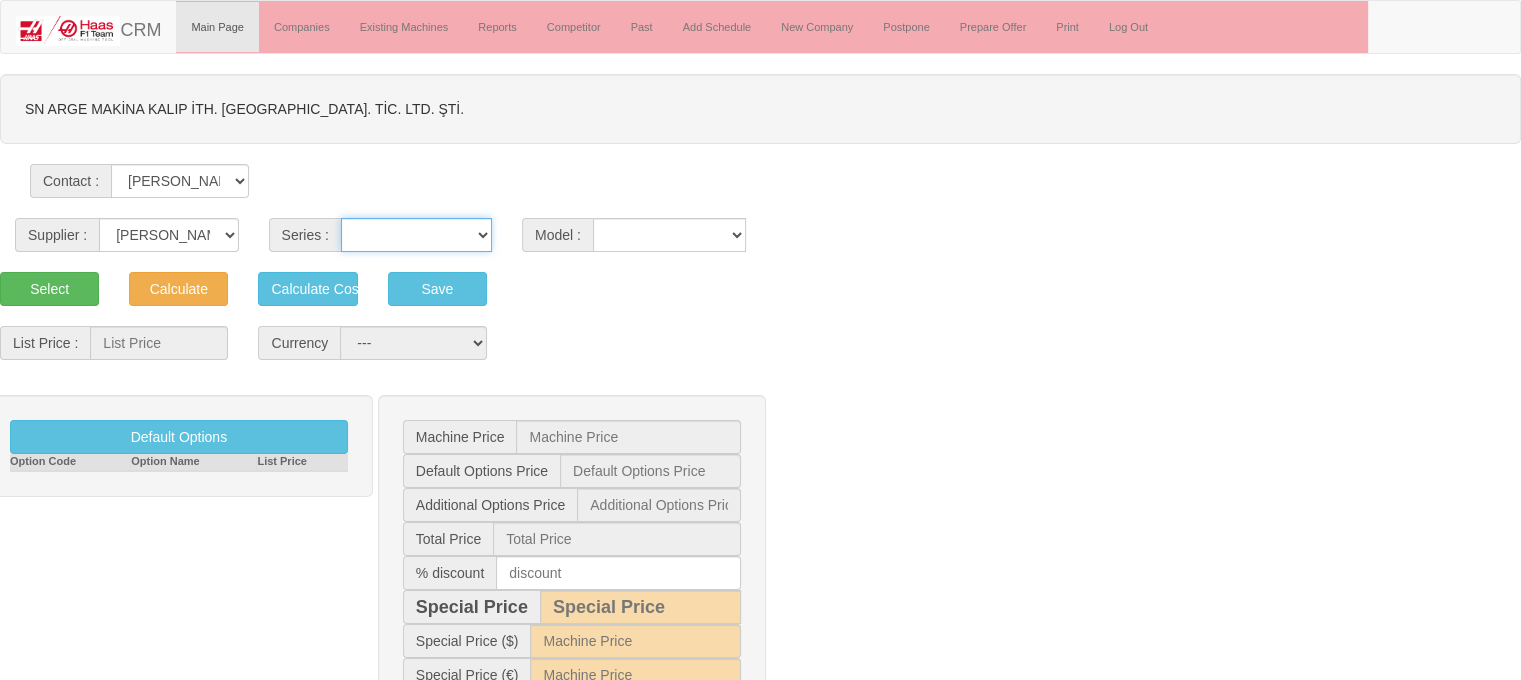 select on "3" 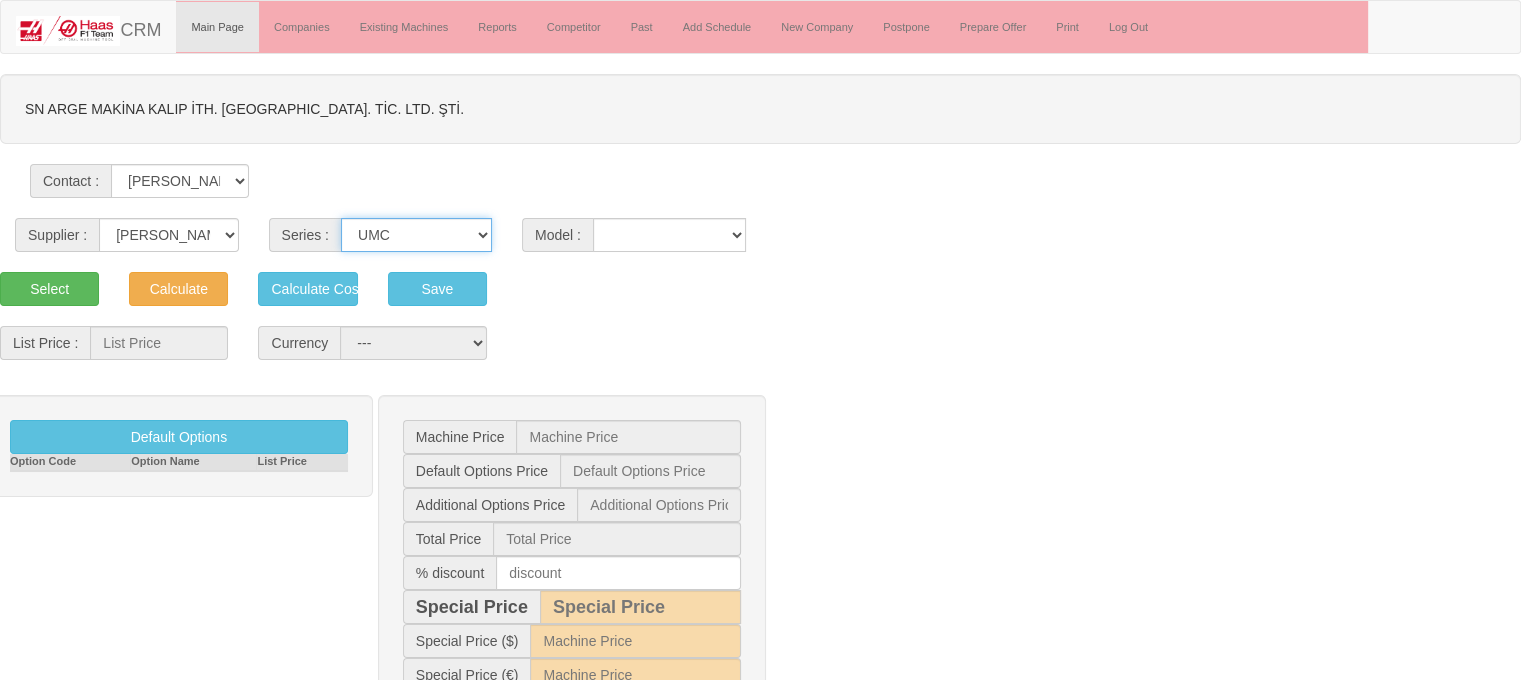 click on "VF SERIES
ST SERIES
UMC
EC SERIES
ADDITIONAL
TM SERIES
MINI SERIES
VM SERIES
VC SERIES
GM SERIES
VR SERIES
GR SERIES
VS SERIES
DC SERIES
TL SERIES
DS SERIES
CL SERIES
PARTS
DT SERIES" at bounding box center [416, 235] 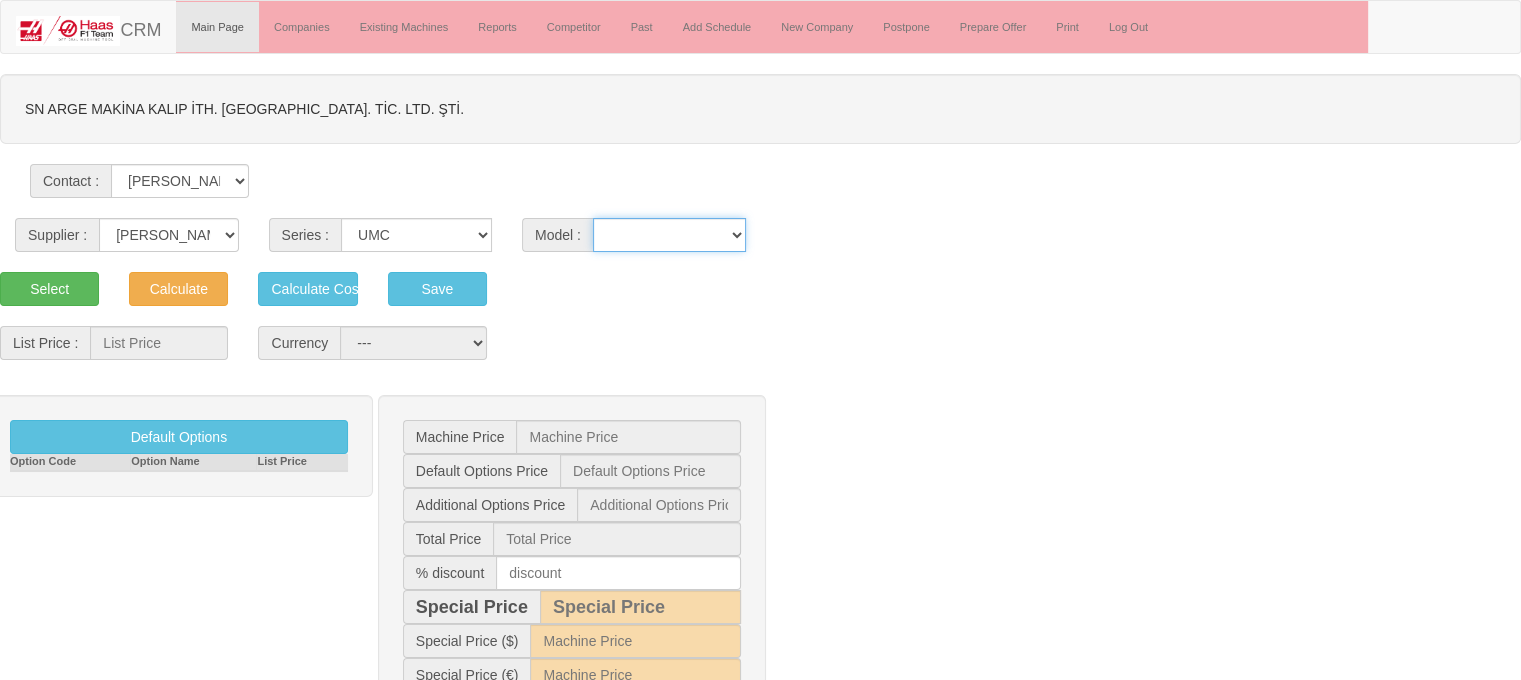 click on "UMC-1000
UMC-1000-P
UMC-1000SS
UMC-1000SS-P
UMC-1250
UMC-1250SS
UMC-1500-DUO
UMC-1500SS-DUO
UMC-350HD-EDU
UMC-400
UMC-400SS
UMC-500
UMC-500SS
UMC-750
UMC-750SS" at bounding box center (669, 235) 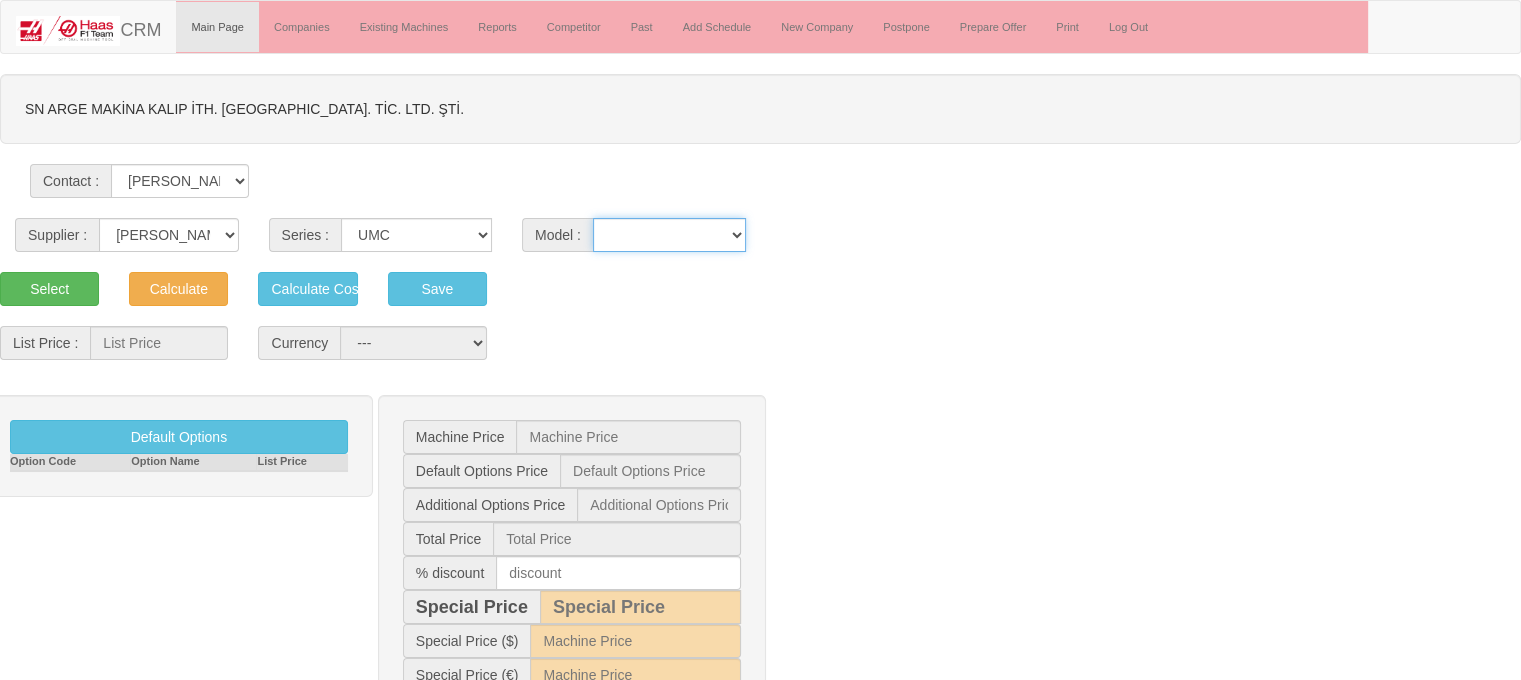 select on "182" 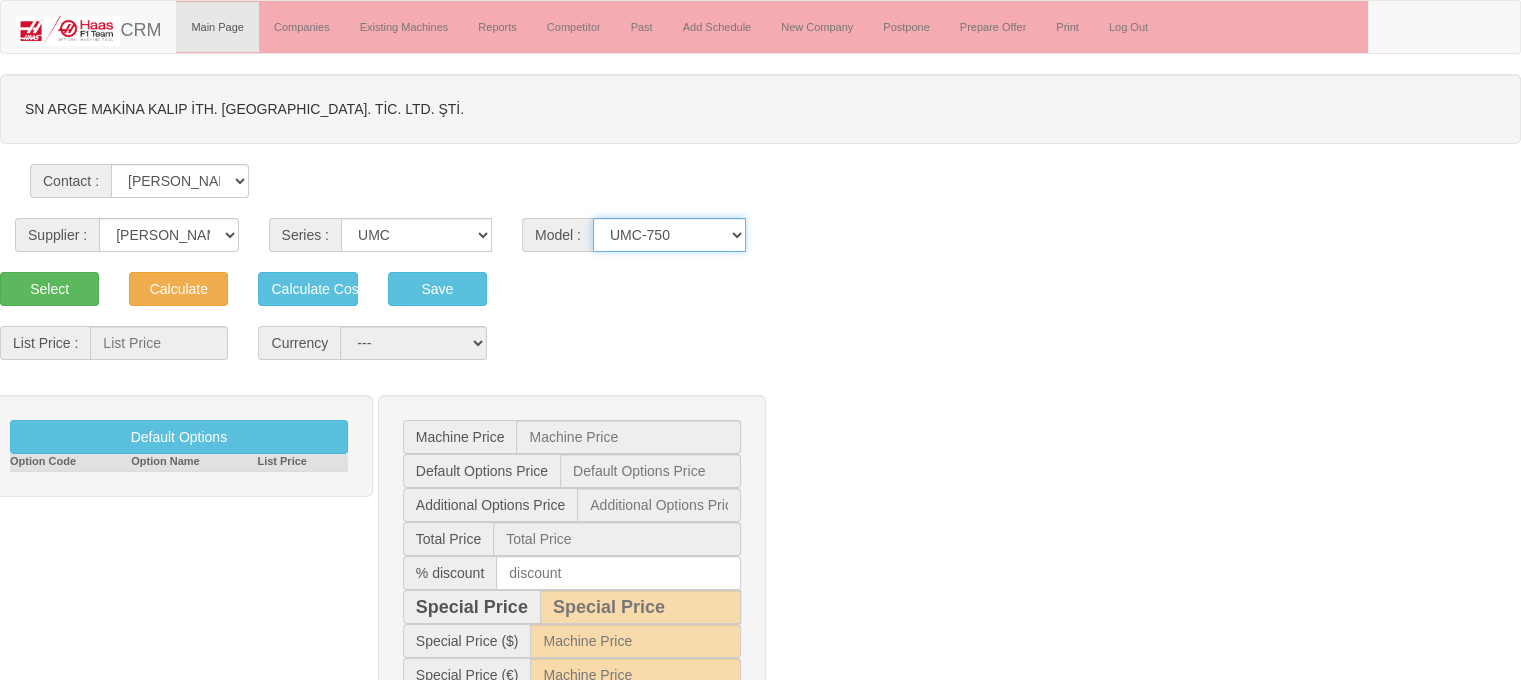 click on "UMC-1000
UMC-1000-P
UMC-1000SS
UMC-1000SS-P
UMC-1250
UMC-1250SS
UMC-1500-DUO
UMC-1500SS-DUO
UMC-350HD-EDU
UMC-400
UMC-400SS
UMC-500
UMC-500SS
UMC-750
UMC-750SS" at bounding box center (669, 235) 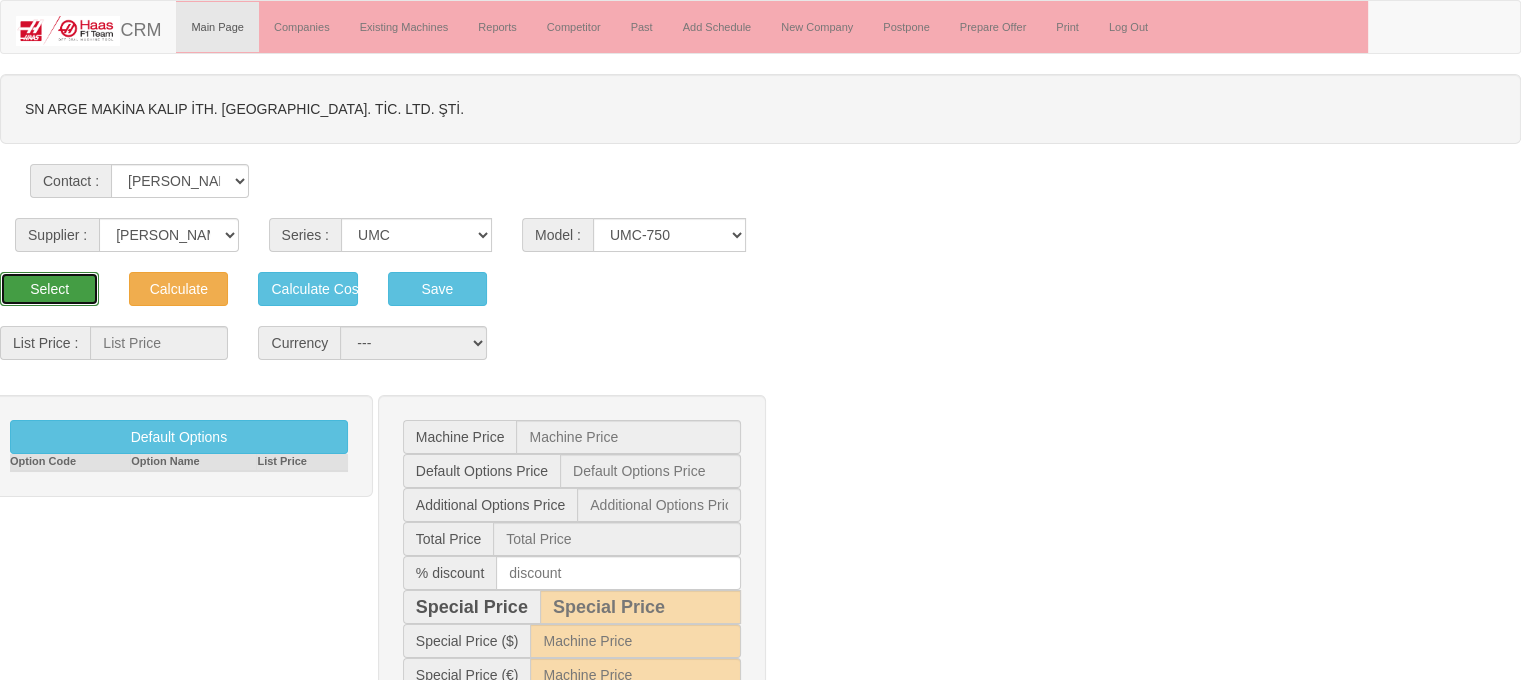 click on "Select" at bounding box center [49, 289] 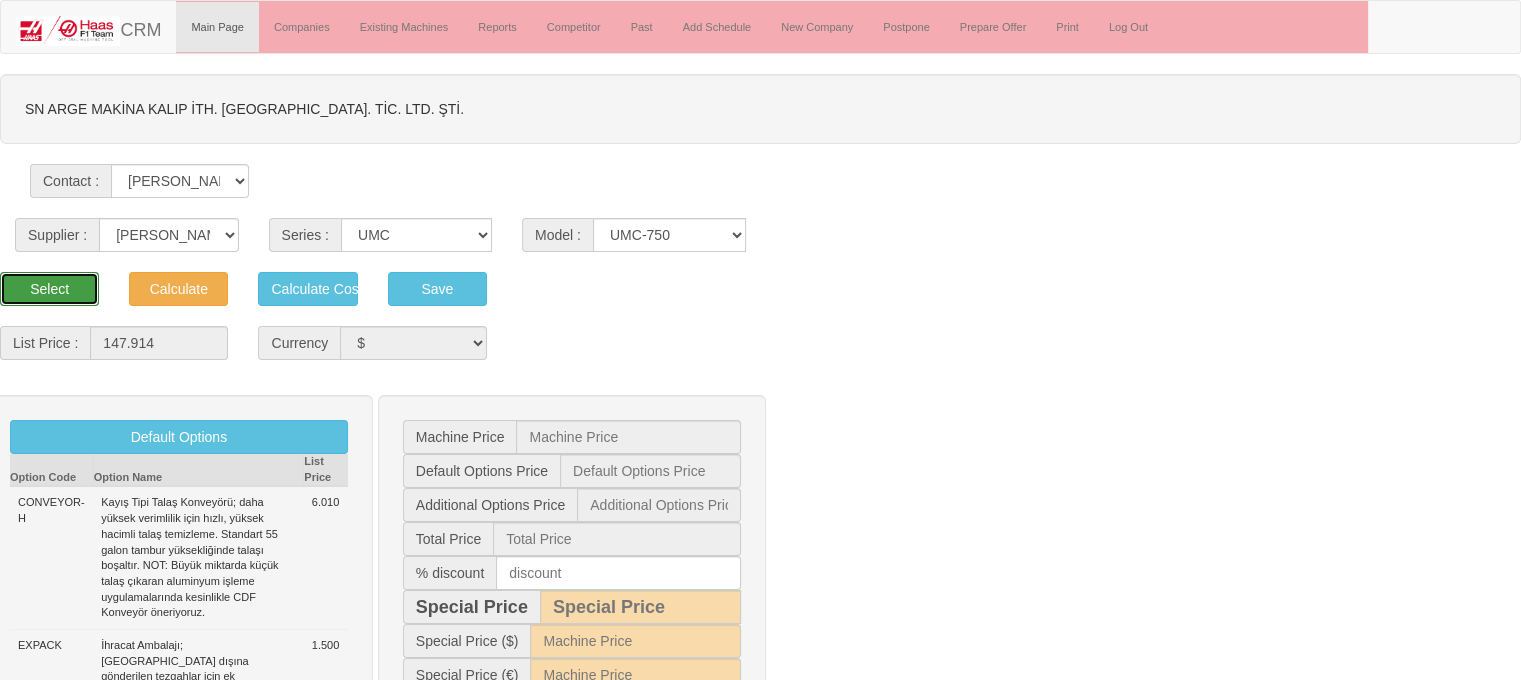 type on "147.914  $" 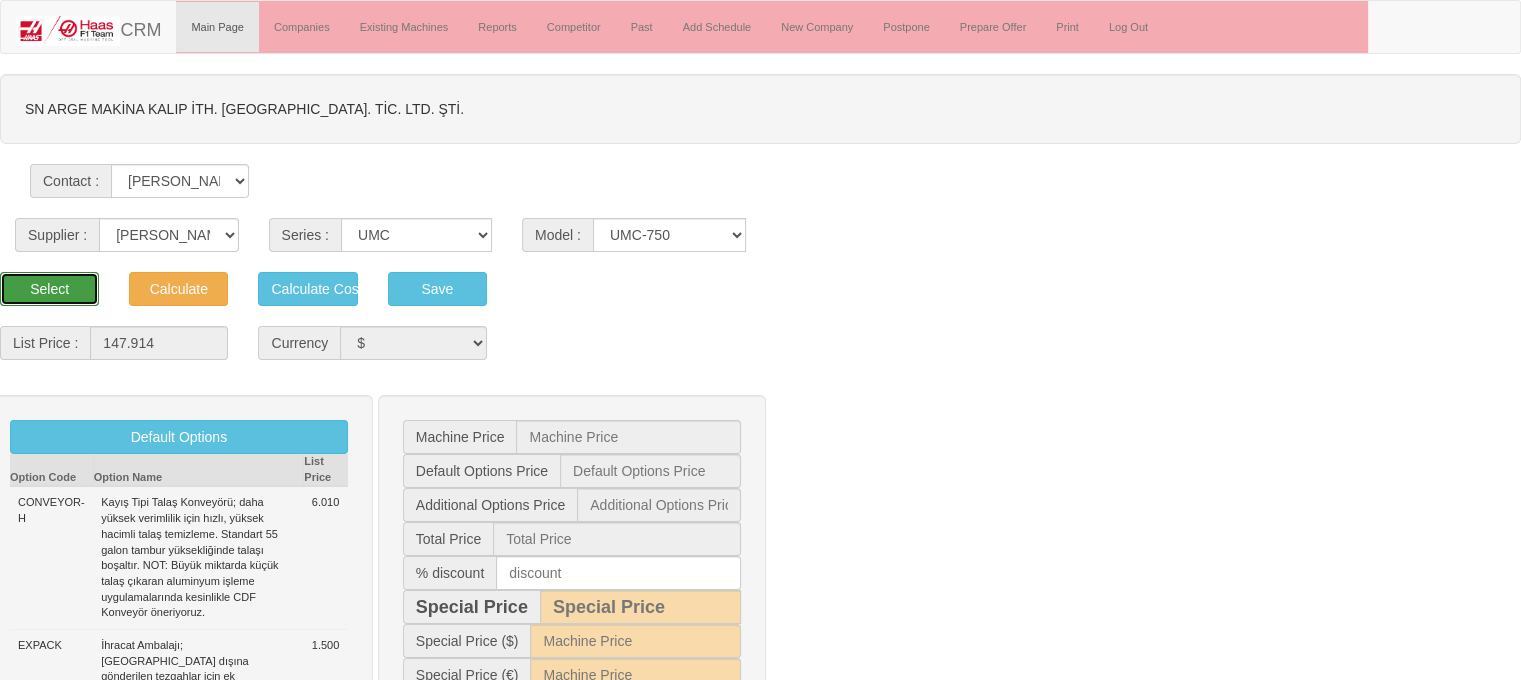 type on "10.440  $" 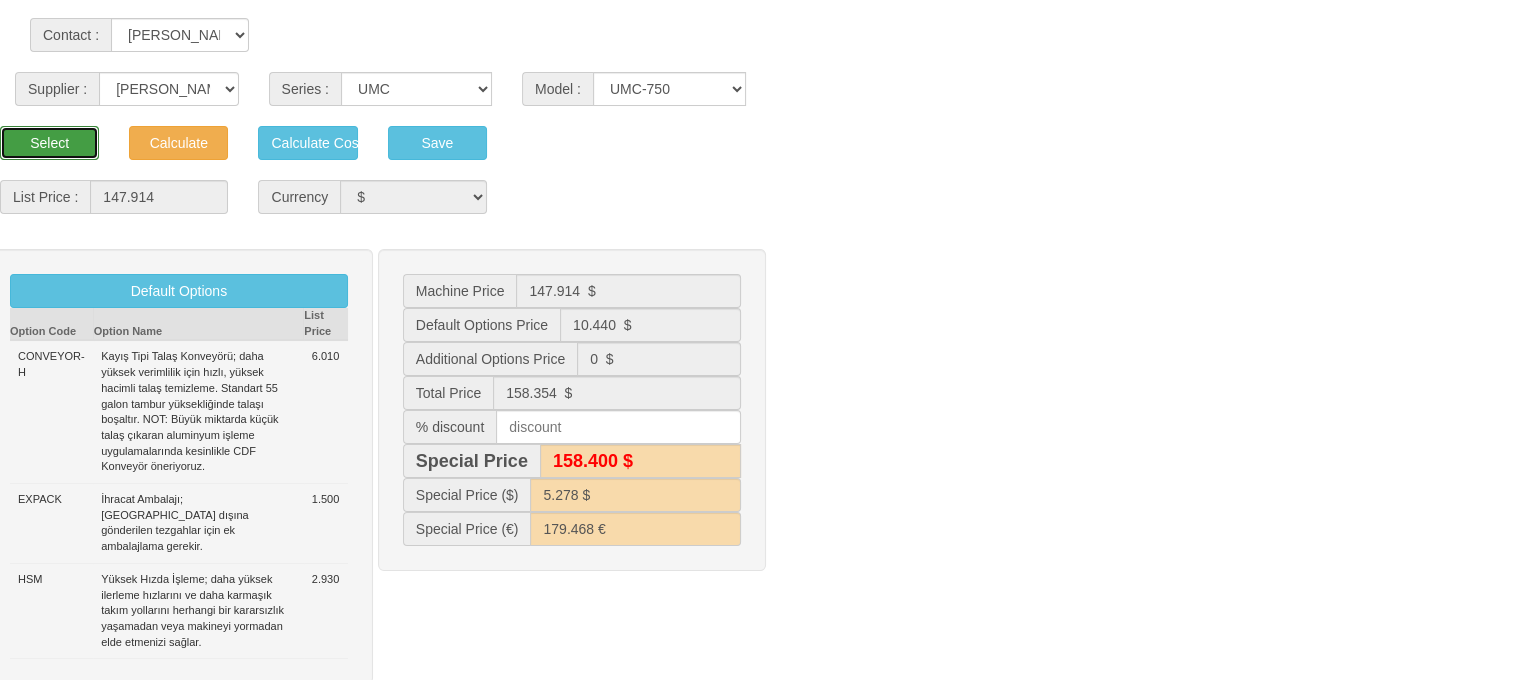 scroll, scrollTop: 158, scrollLeft: 0, axis: vertical 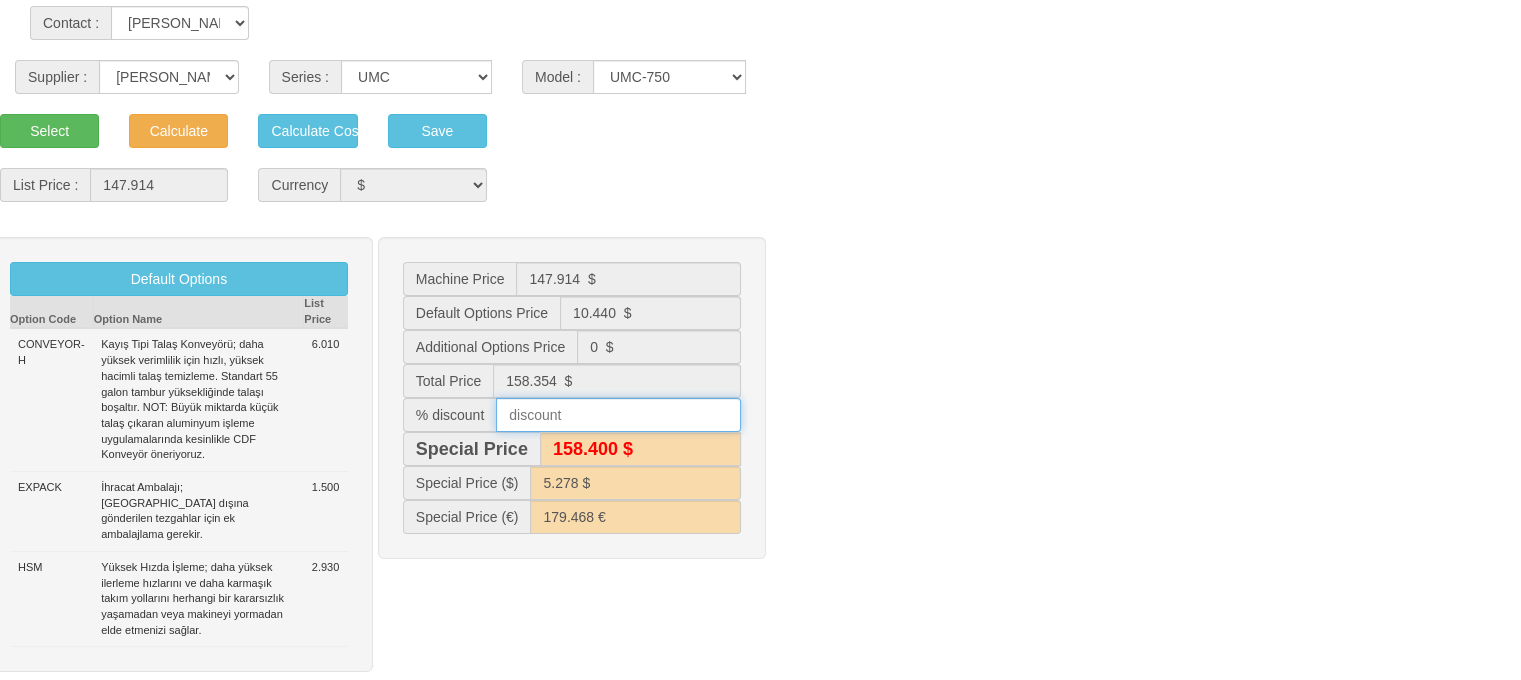 click at bounding box center [618, 415] 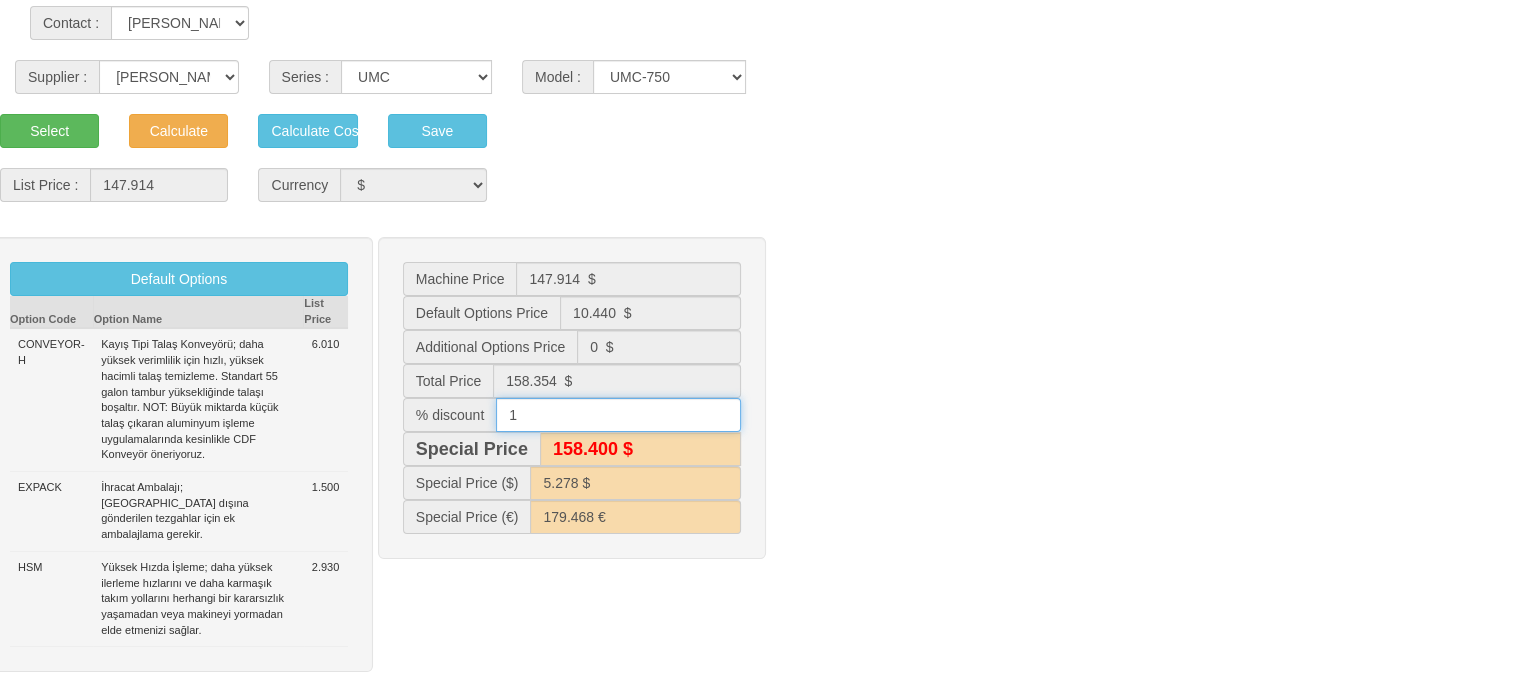 type on "10" 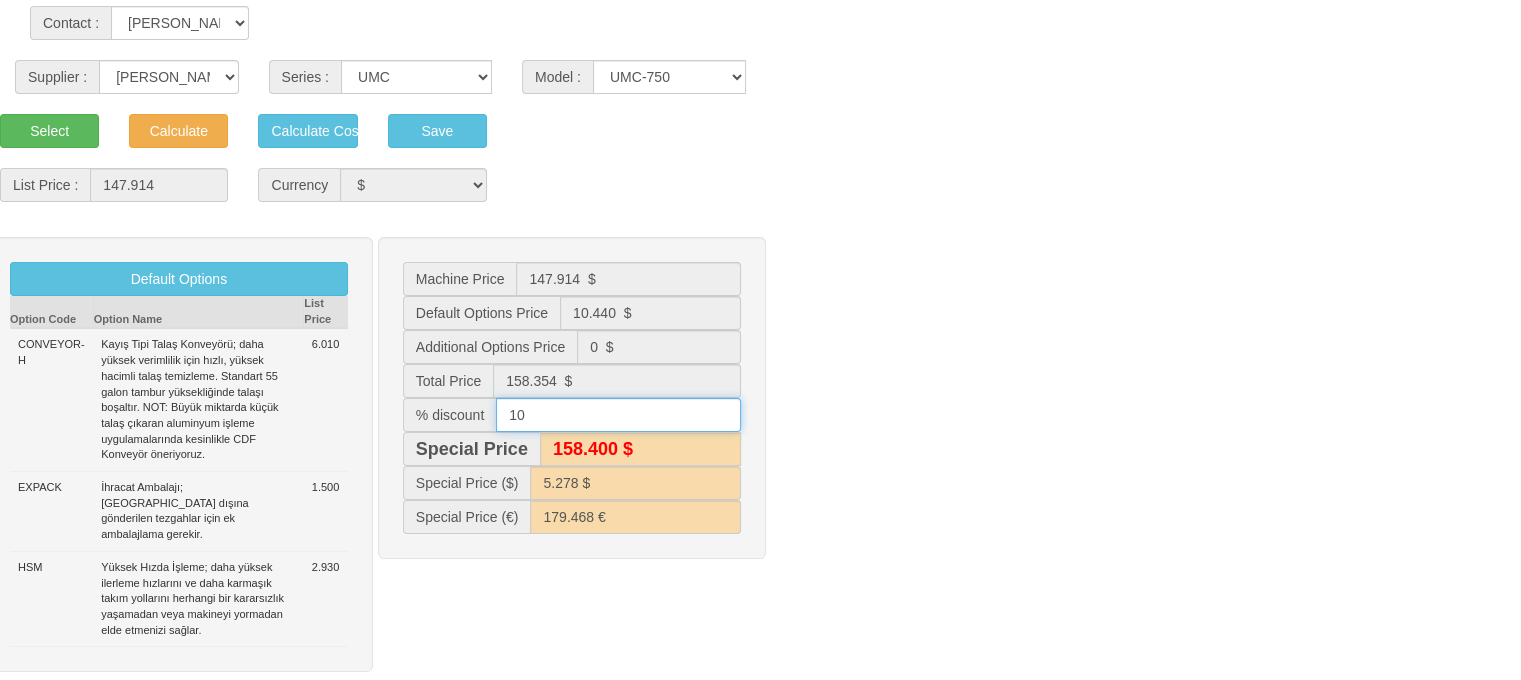 type on "156.800 $" 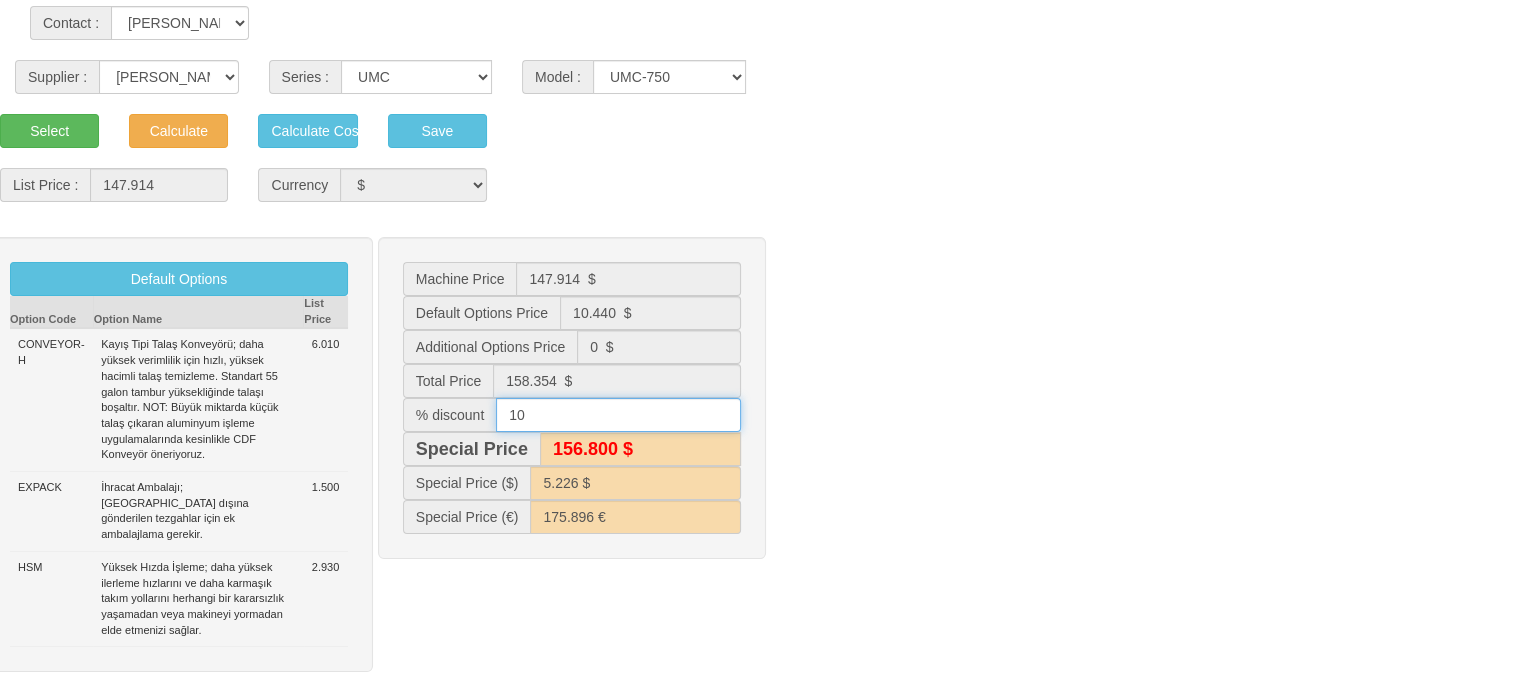 type on "142.500 $" 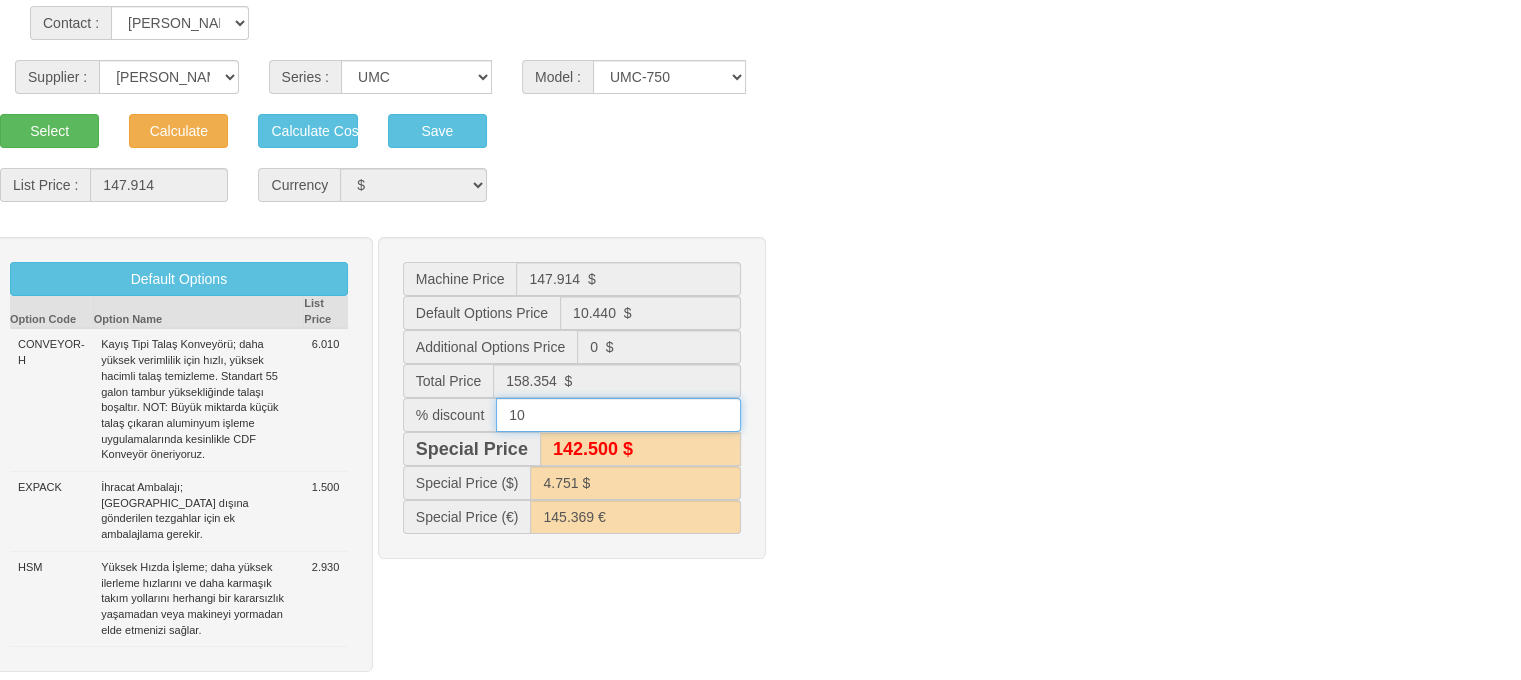 scroll, scrollTop: 226, scrollLeft: 0, axis: vertical 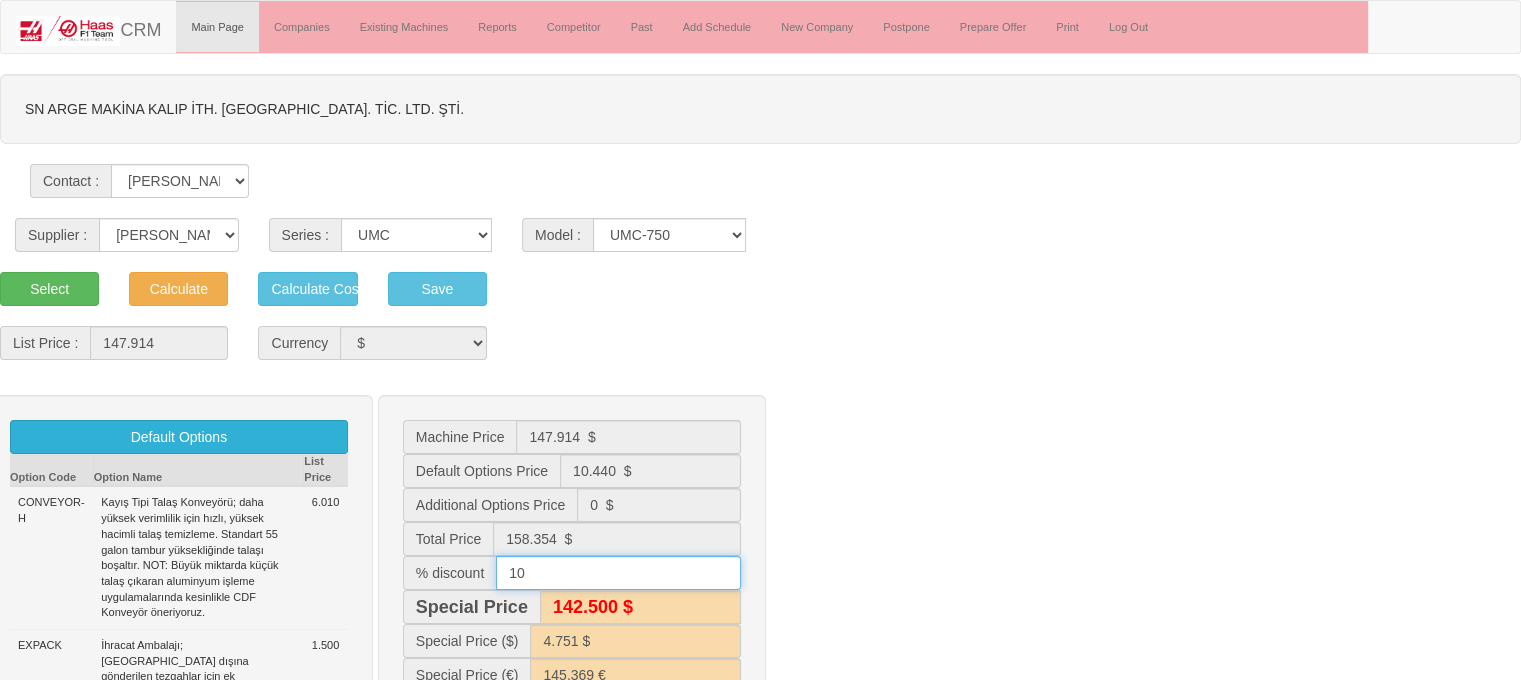 type on "10" 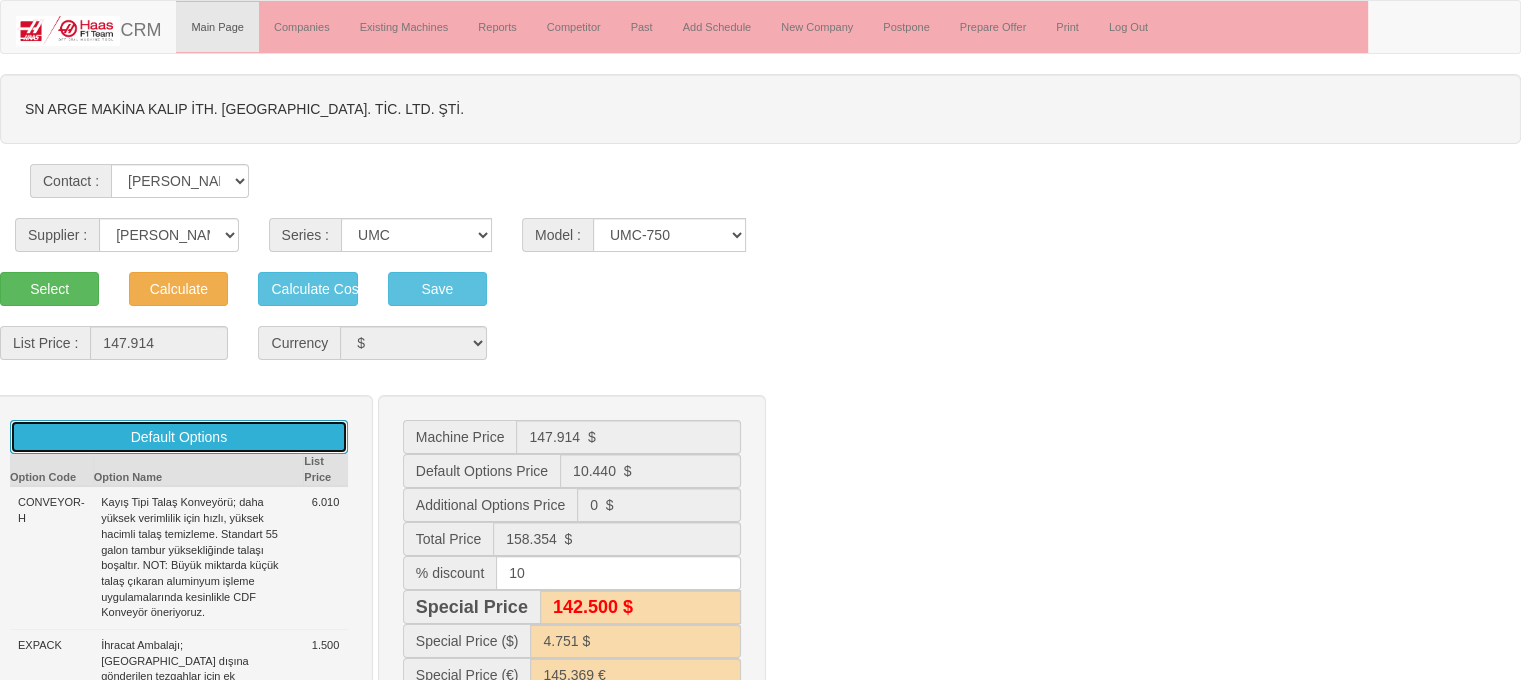 click on "Default Options" at bounding box center [179, 437] 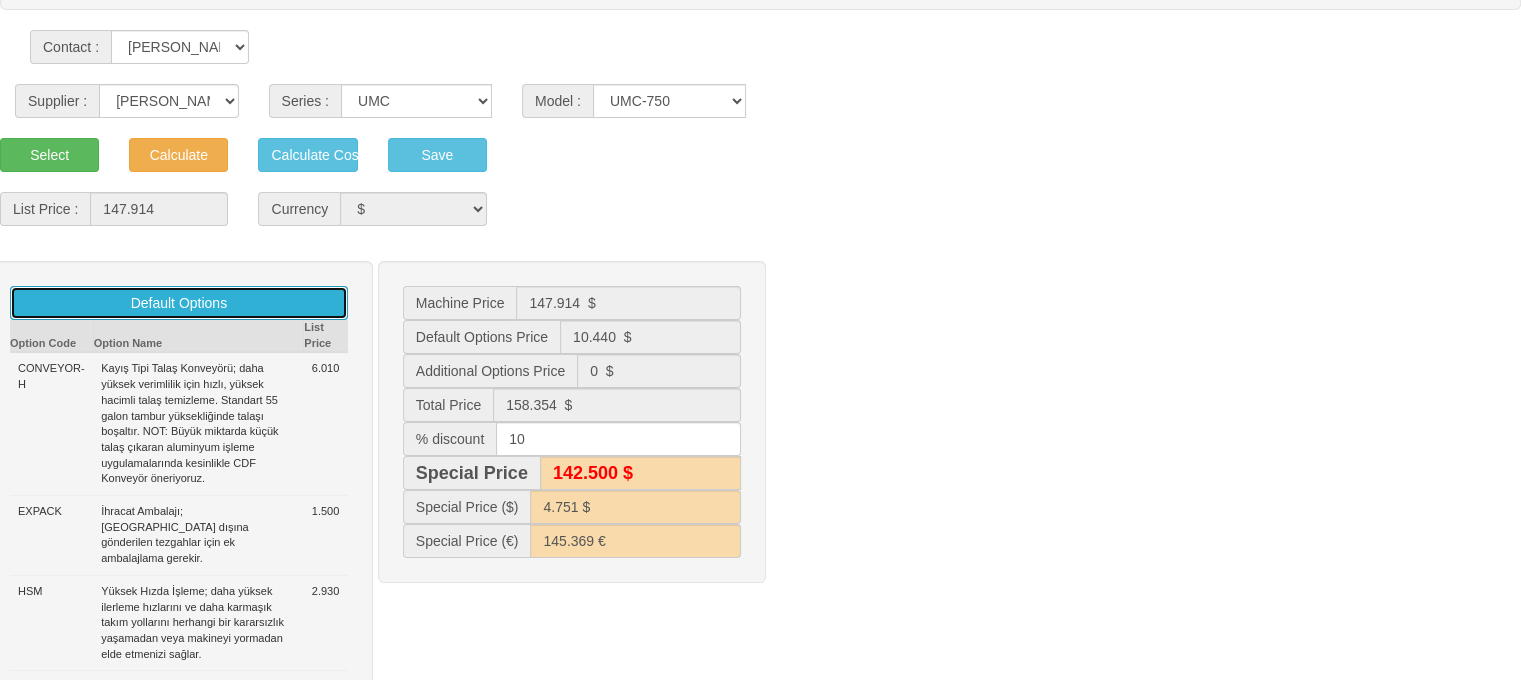 scroll, scrollTop: 170, scrollLeft: 0, axis: vertical 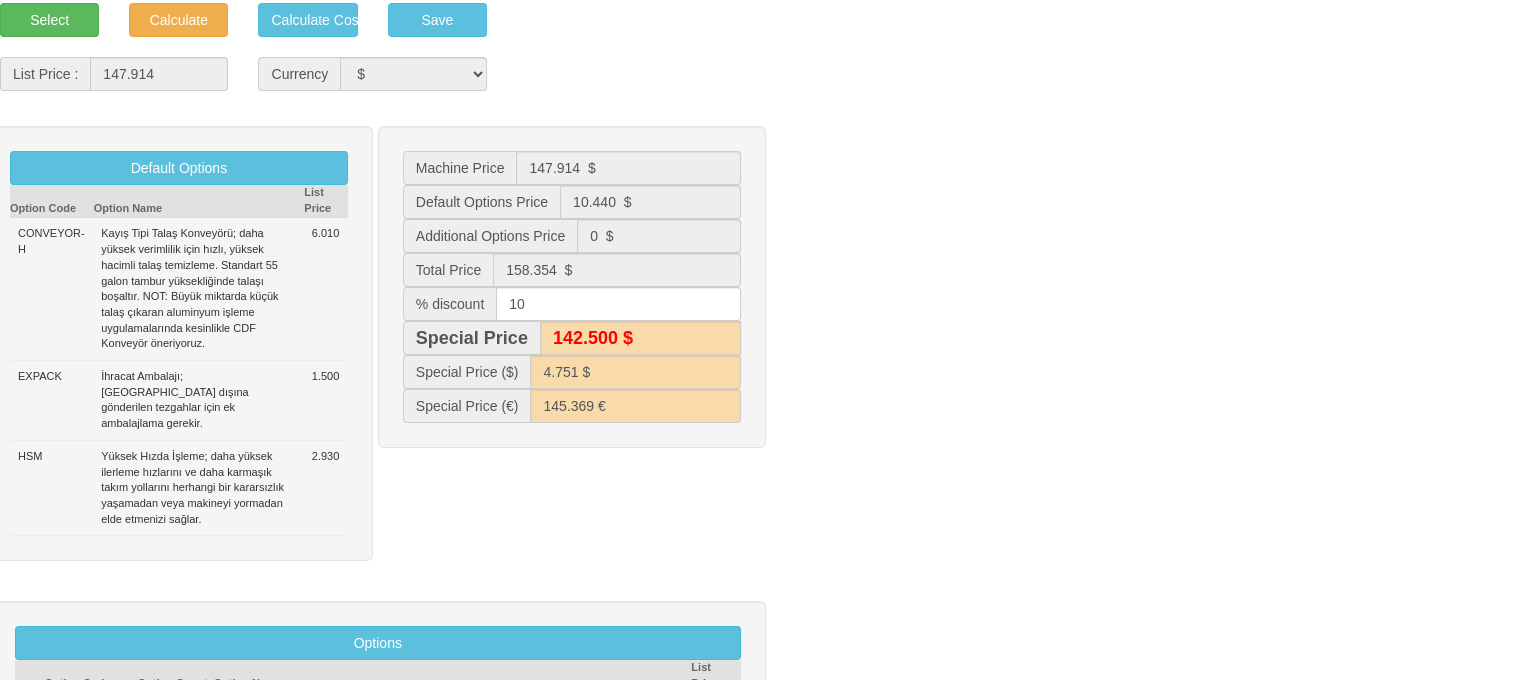 click on "Option Name" at bounding box center [198, 201] 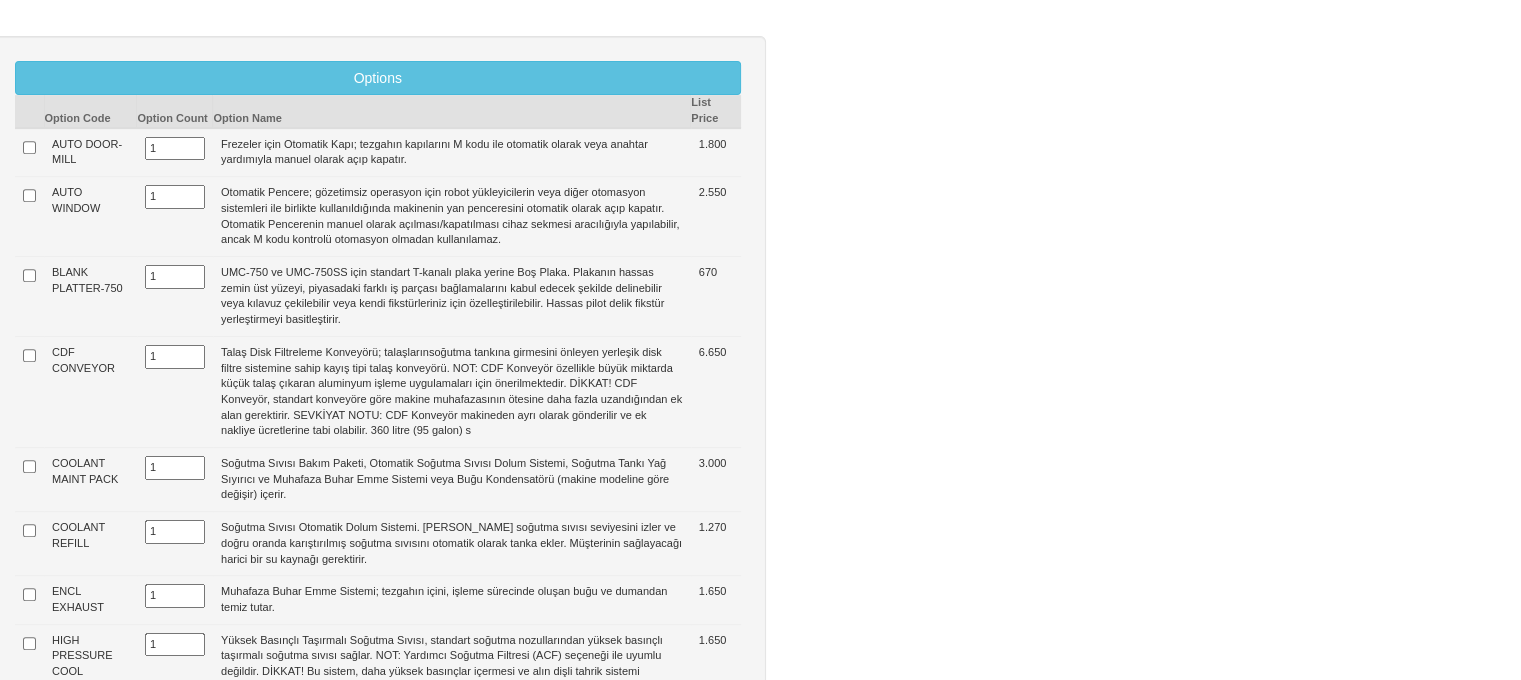 scroll, scrollTop: 864, scrollLeft: 0, axis: vertical 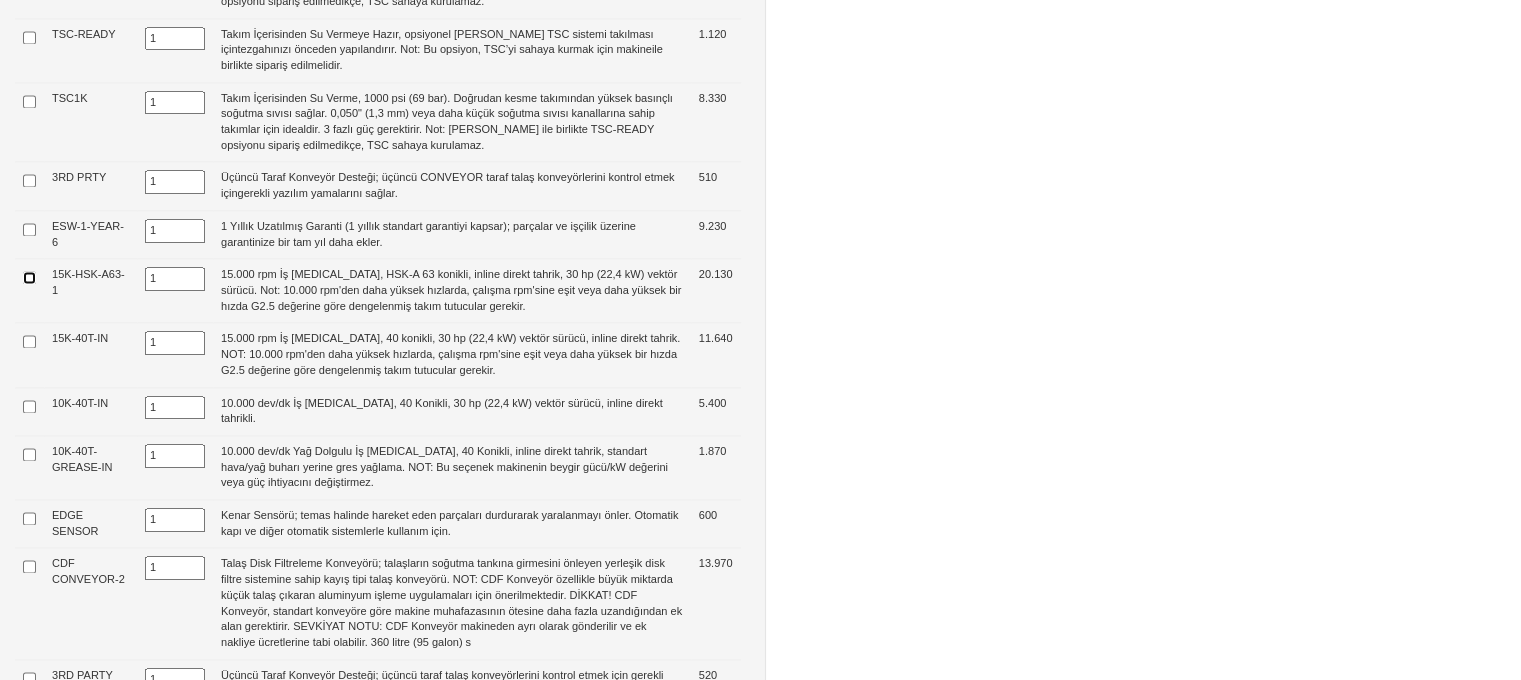 click at bounding box center (29, 277) 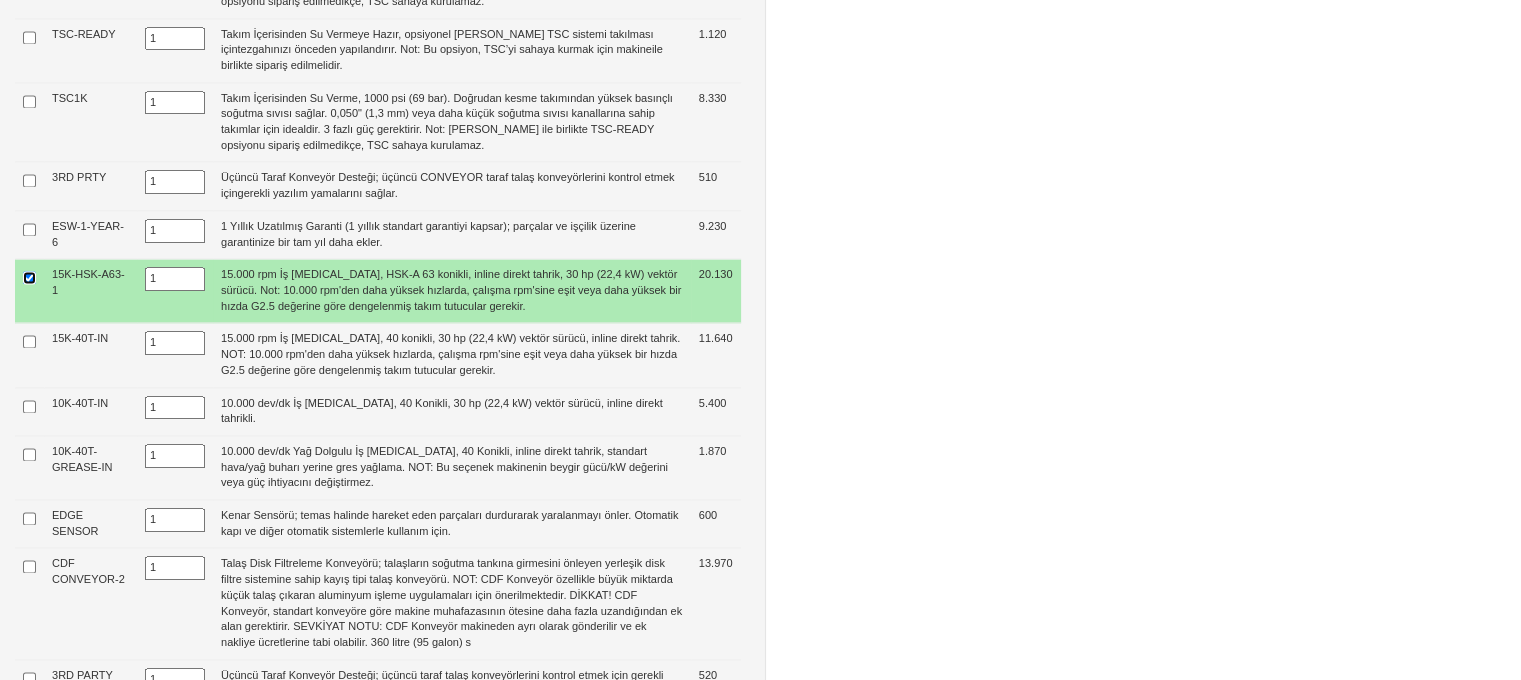 type on "20.130  $" 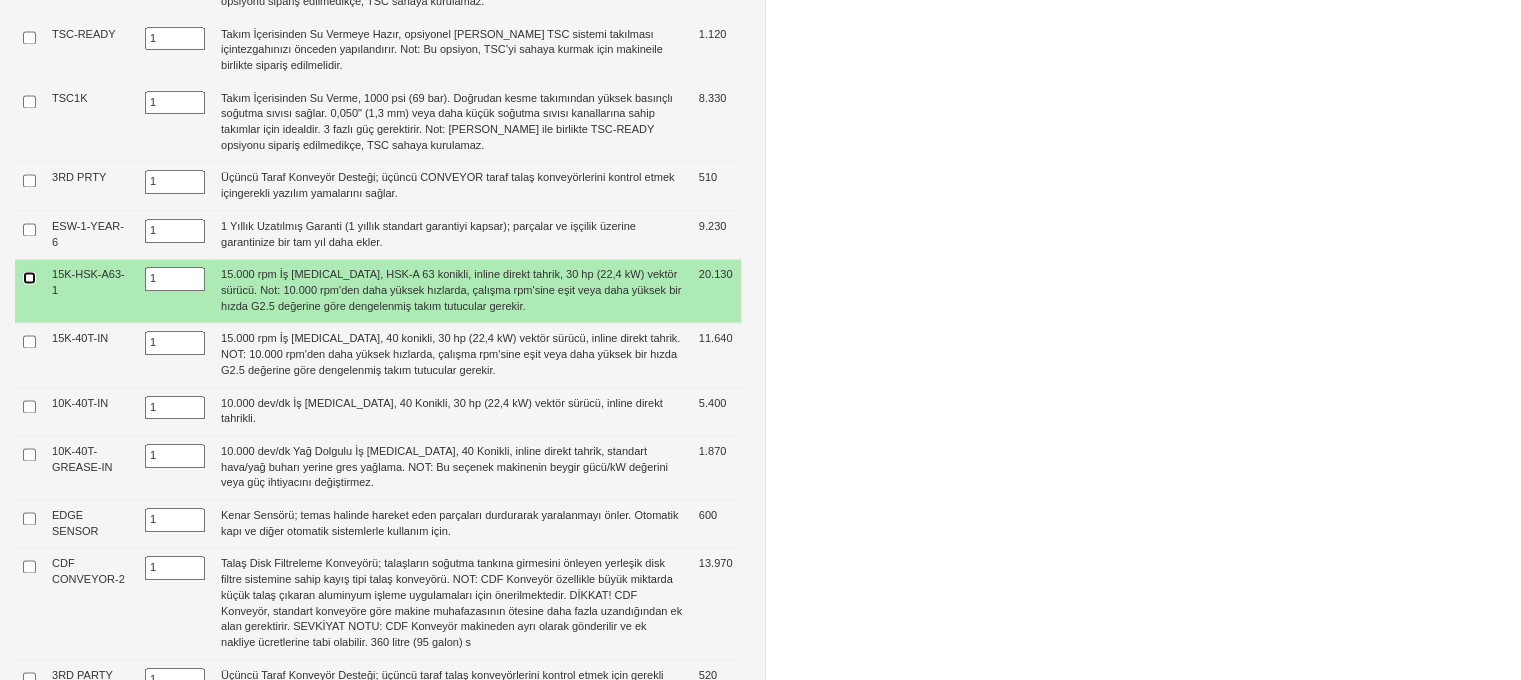 type on "0  $" 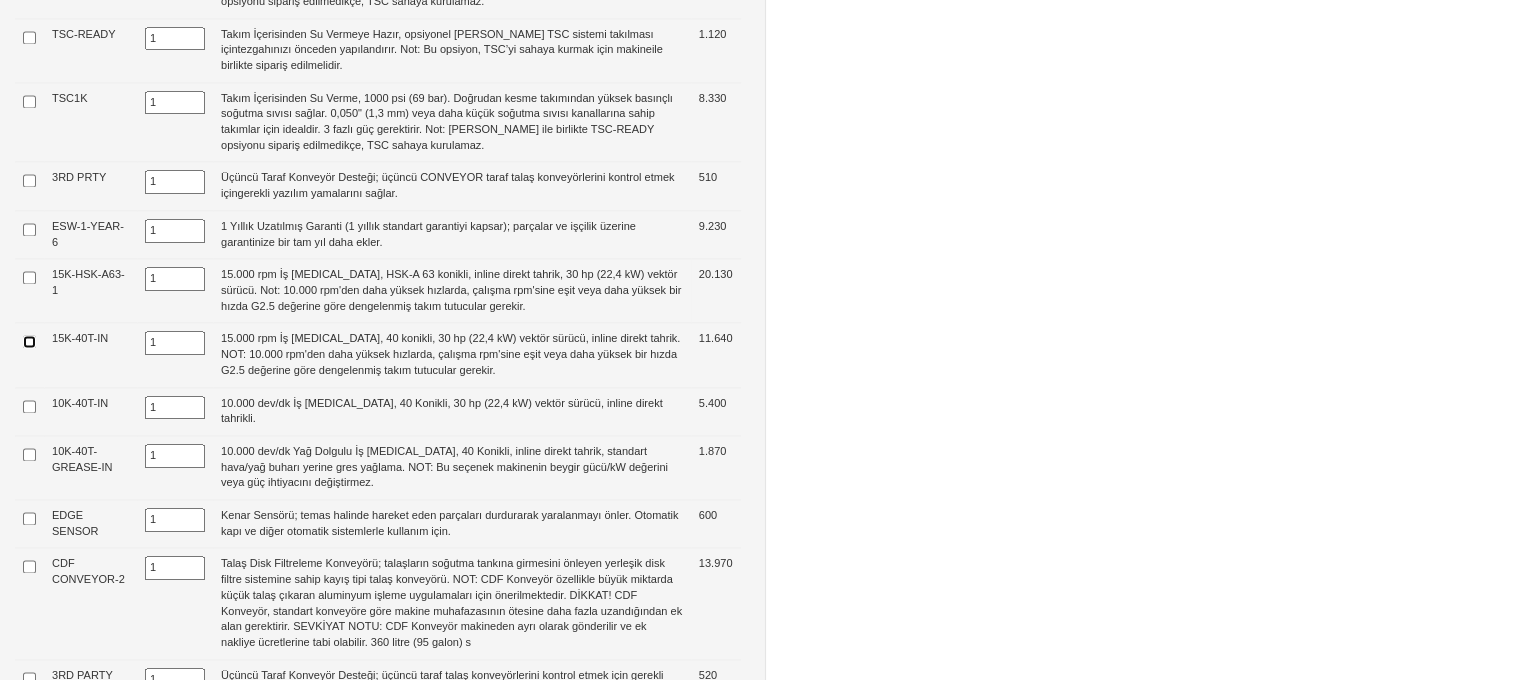click at bounding box center [29, 341] 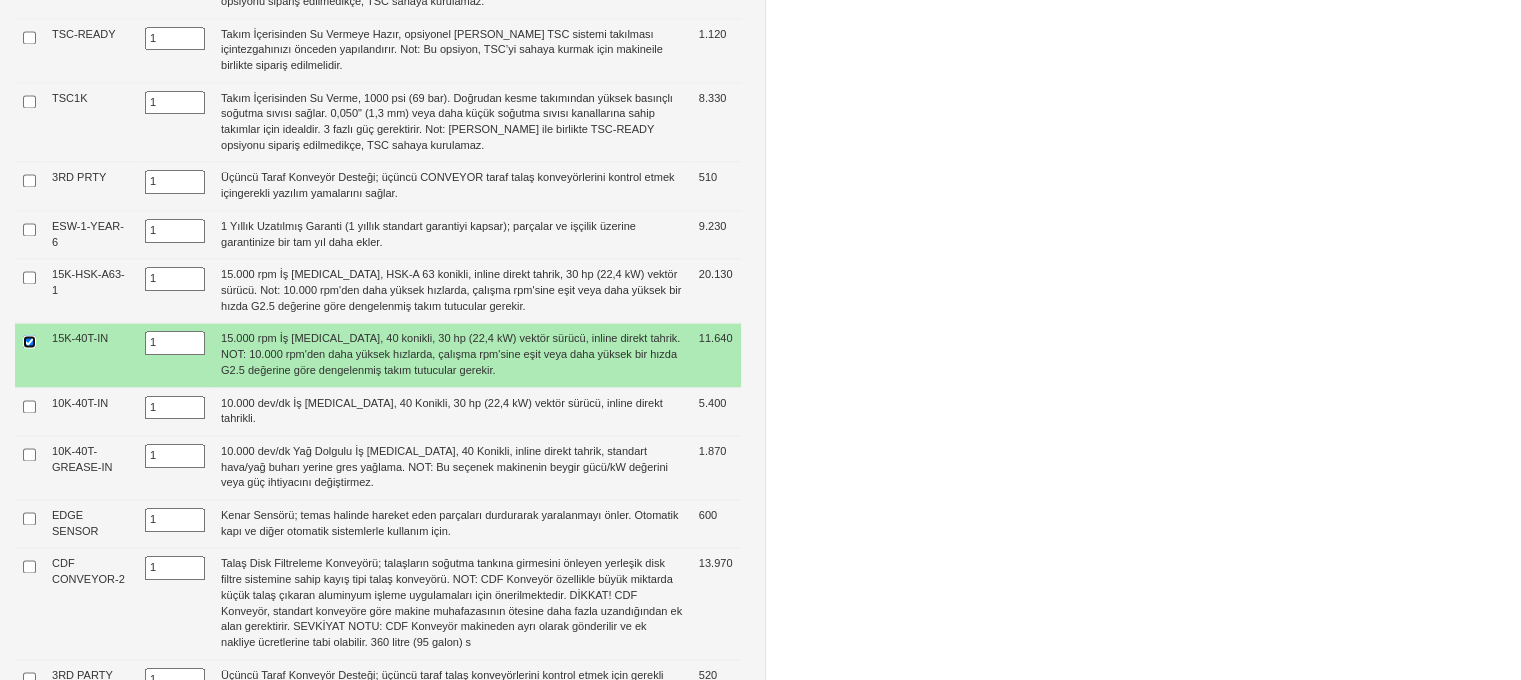 type on "11.640  $" 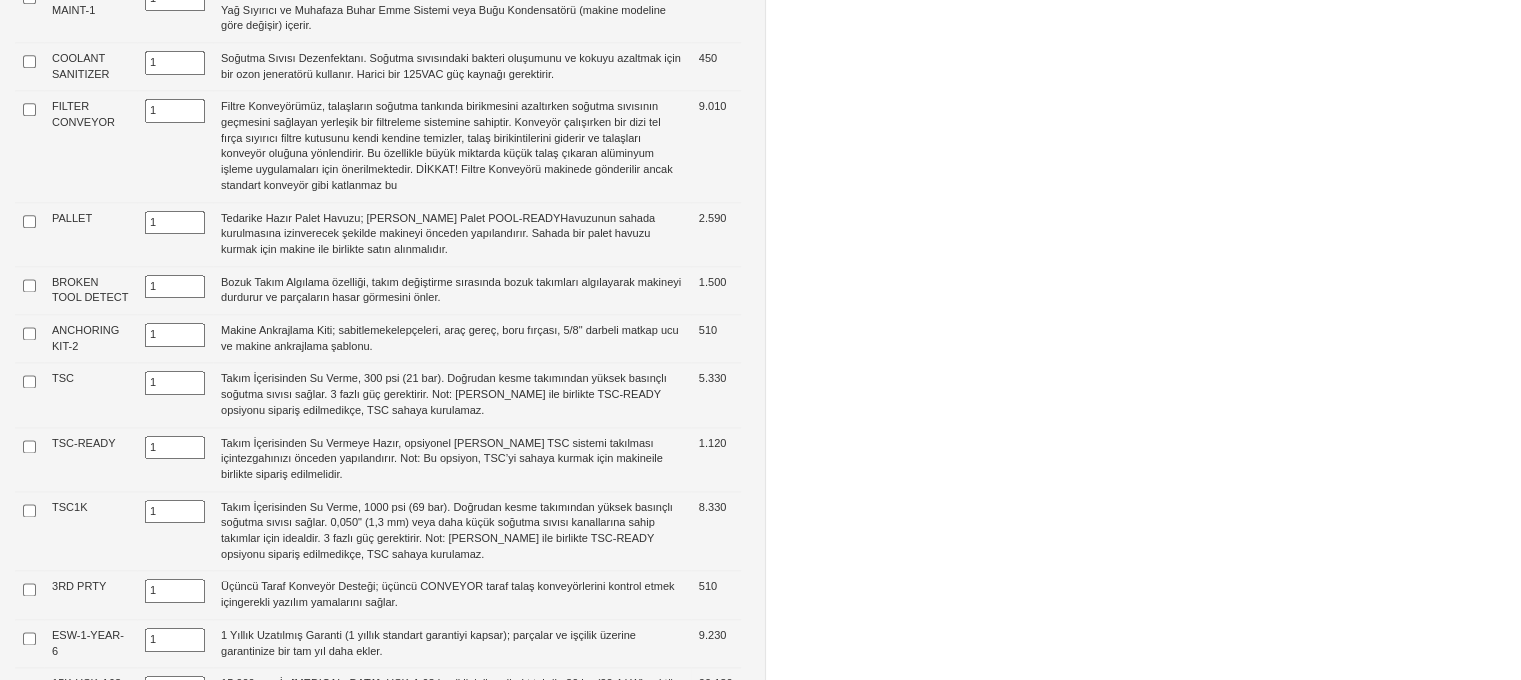 scroll, scrollTop: 3013, scrollLeft: 0, axis: vertical 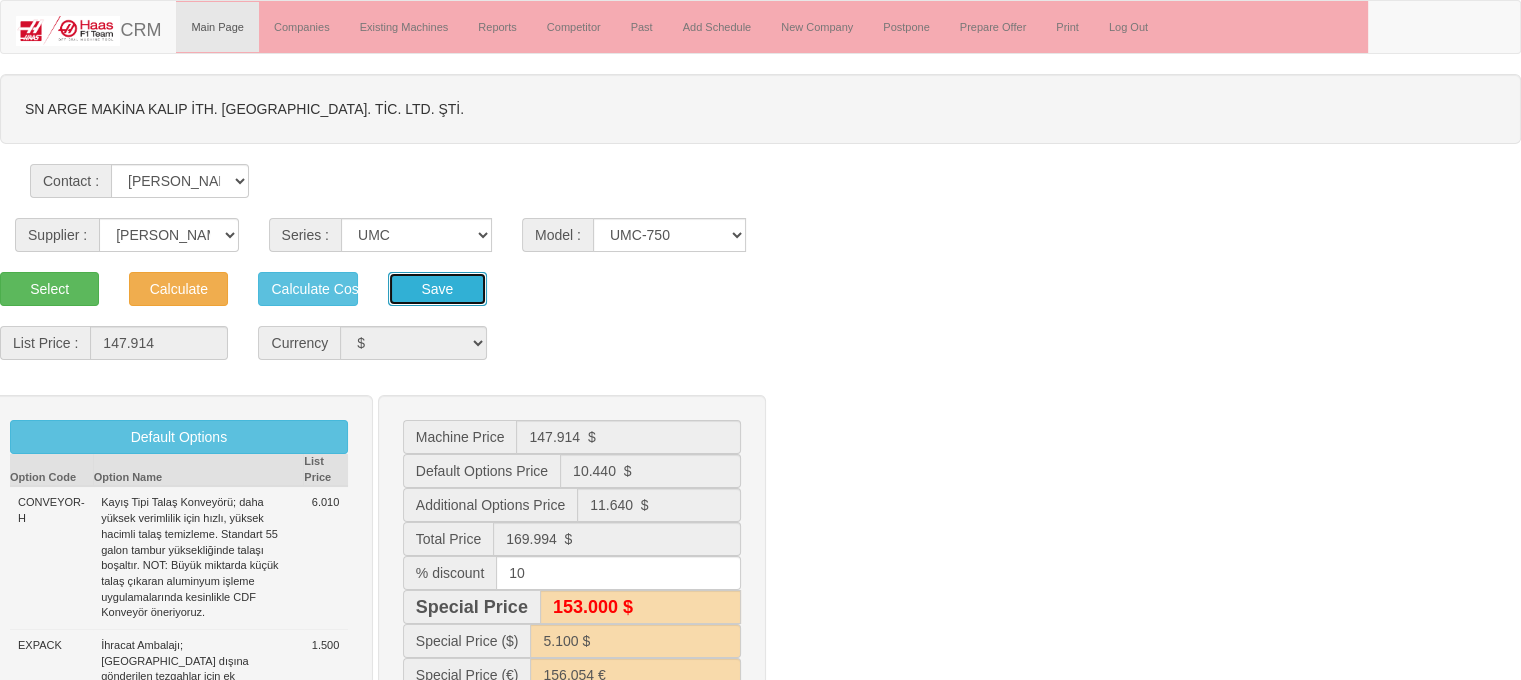 click on "Save" at bounding box center (437, 289) 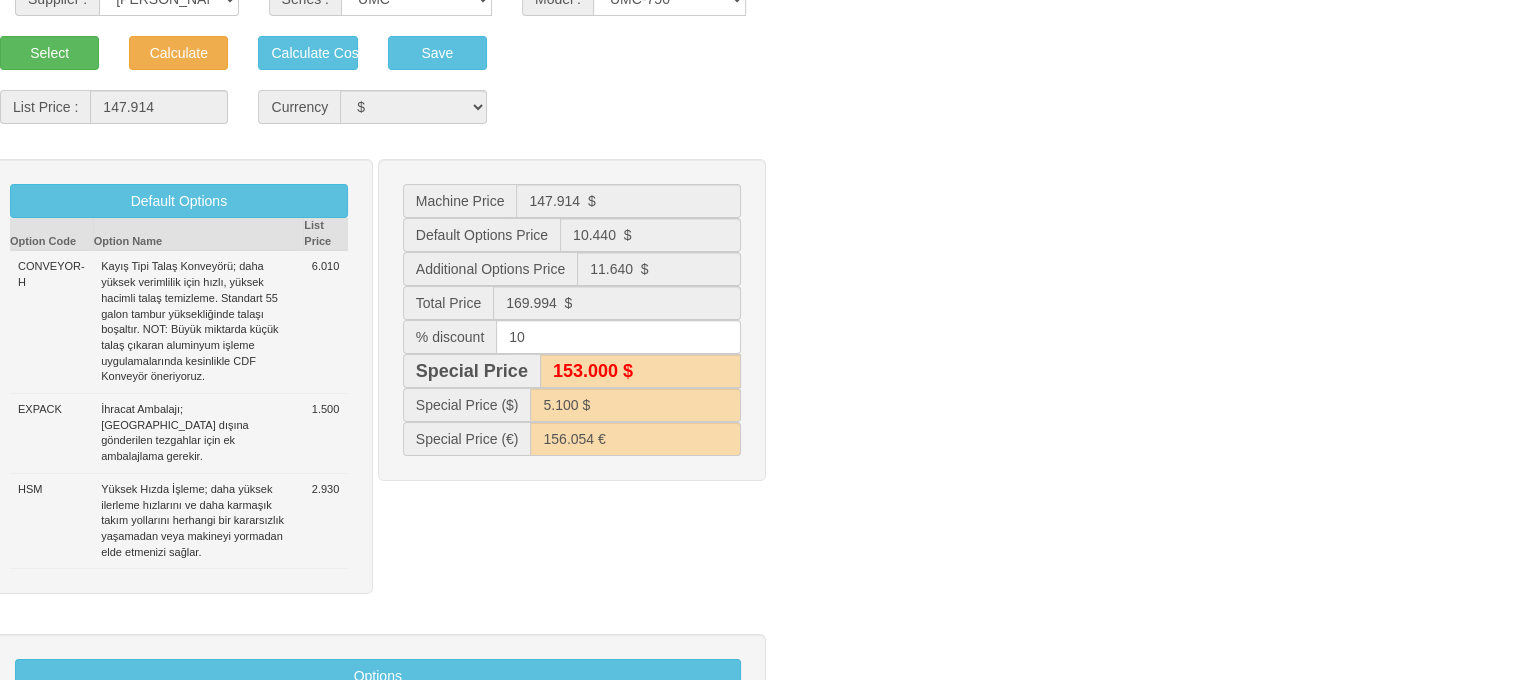 scroll, scrollTop: 243, scrollLeft: 0, axis: vertical 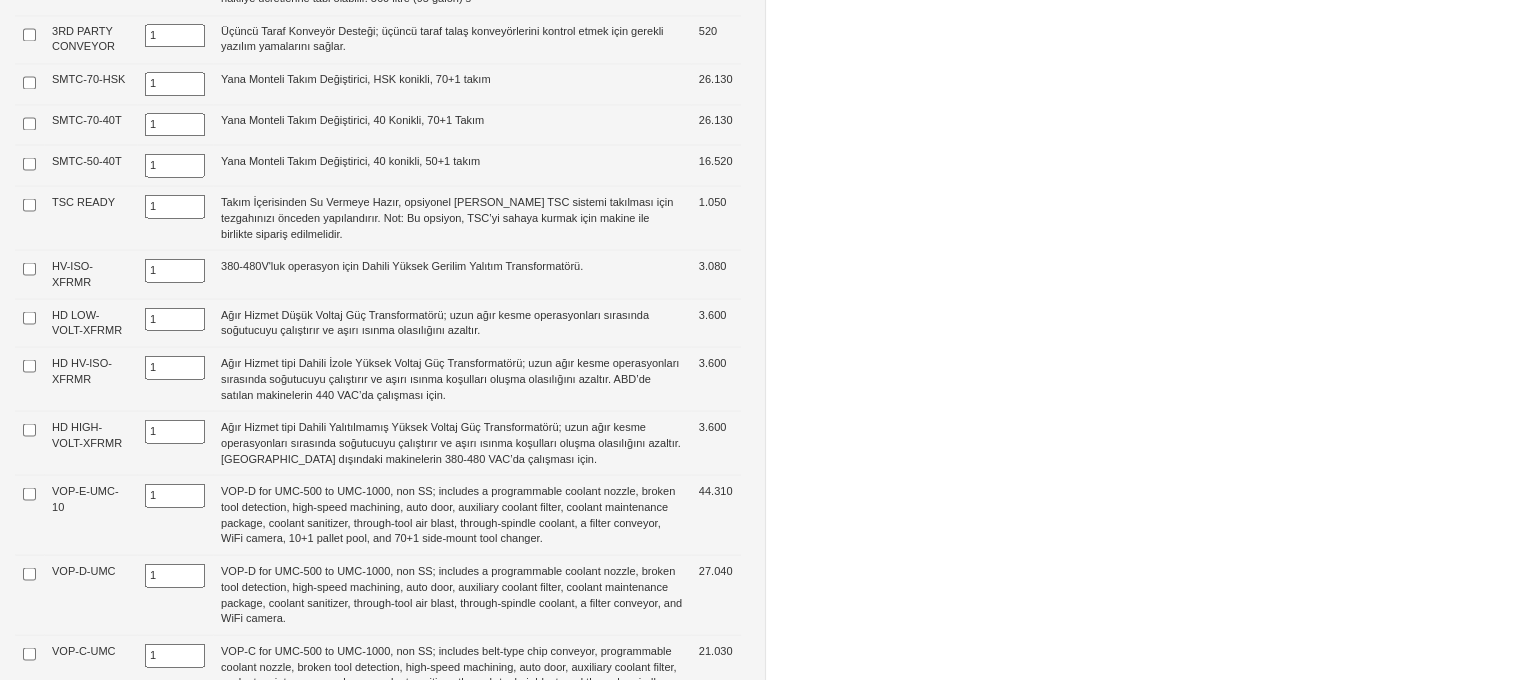 drag, startPoint x: 1508, startPoint y: 511, endPoint x: 1535, endPoint y: 507, distance: 27.294687 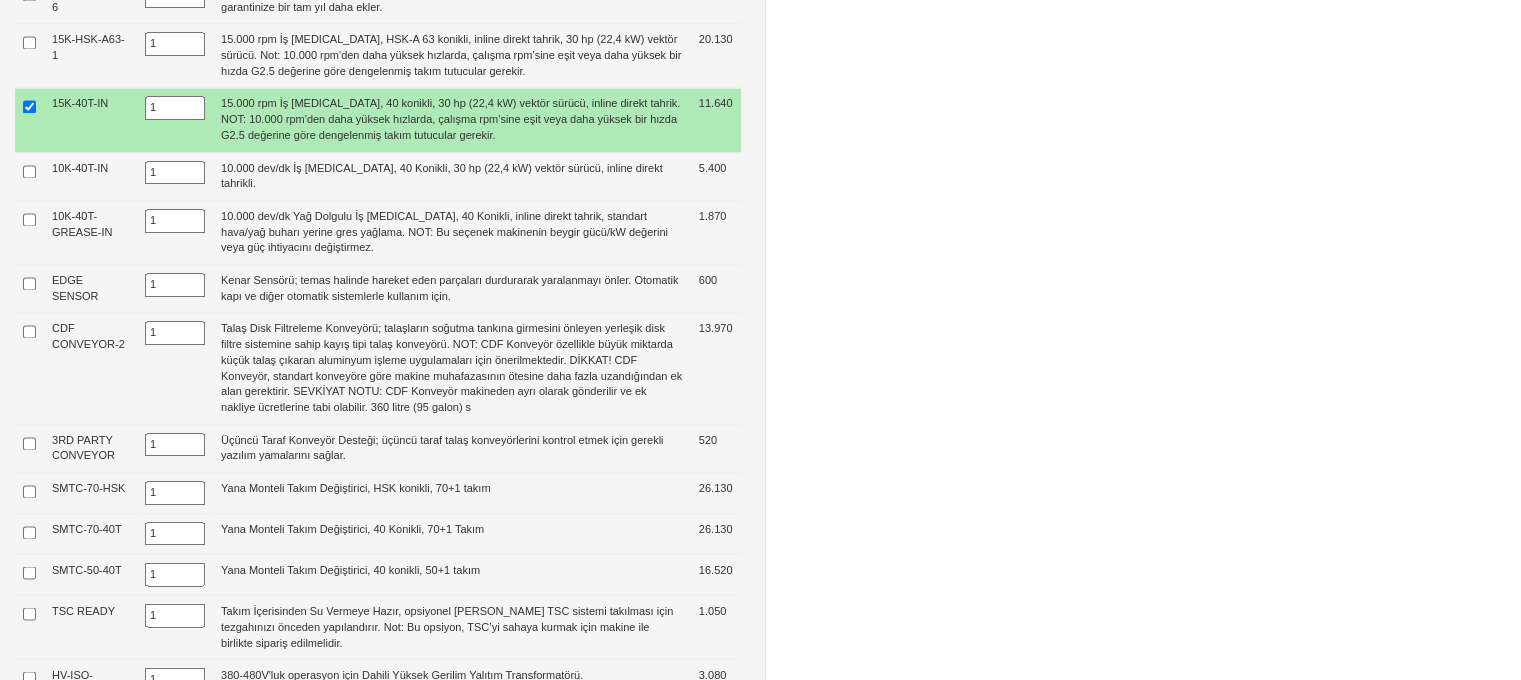 scroll, scrollTop: 3044, scrollLeft: 0, axis: vertical 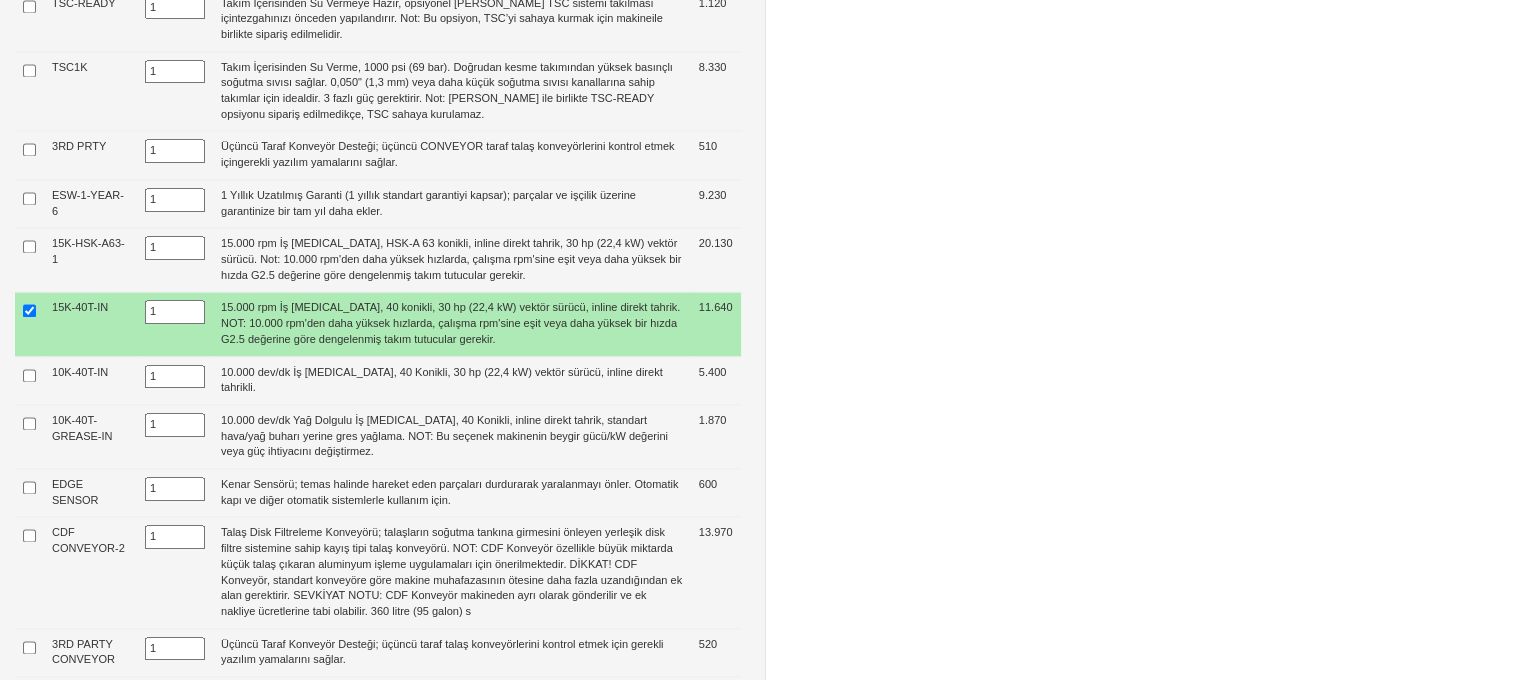 click at bounding box center (29, 91) 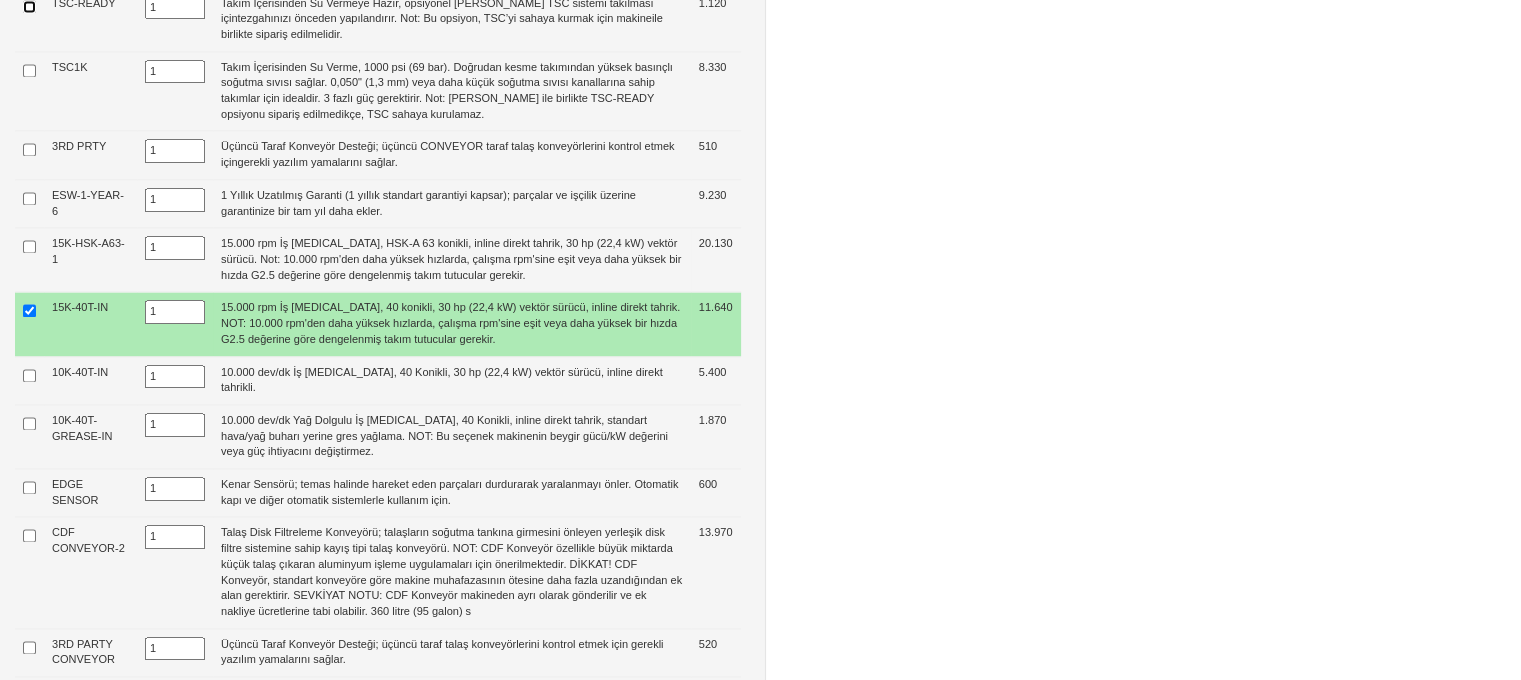 click at bounding box center (29, 6) 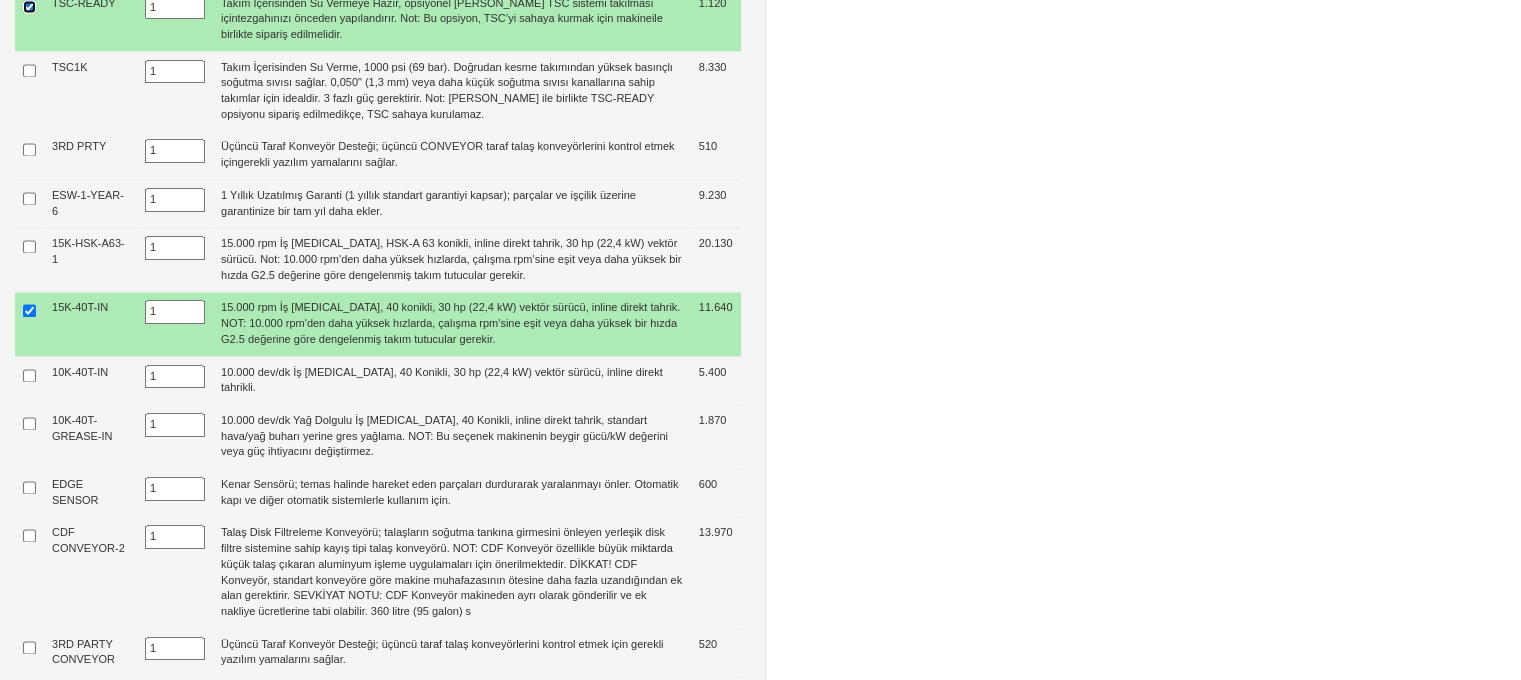 type on "12.760  $" 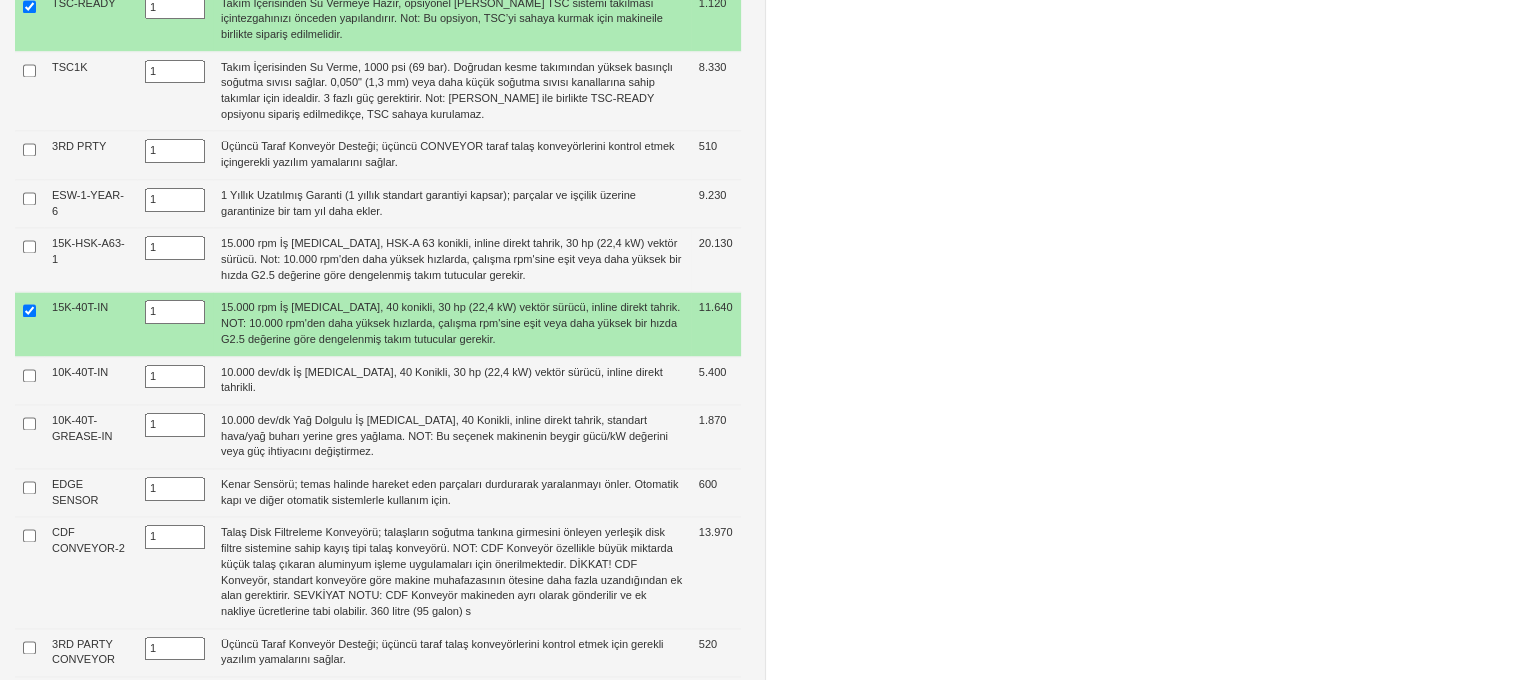 click at bounding box center (29, 91) 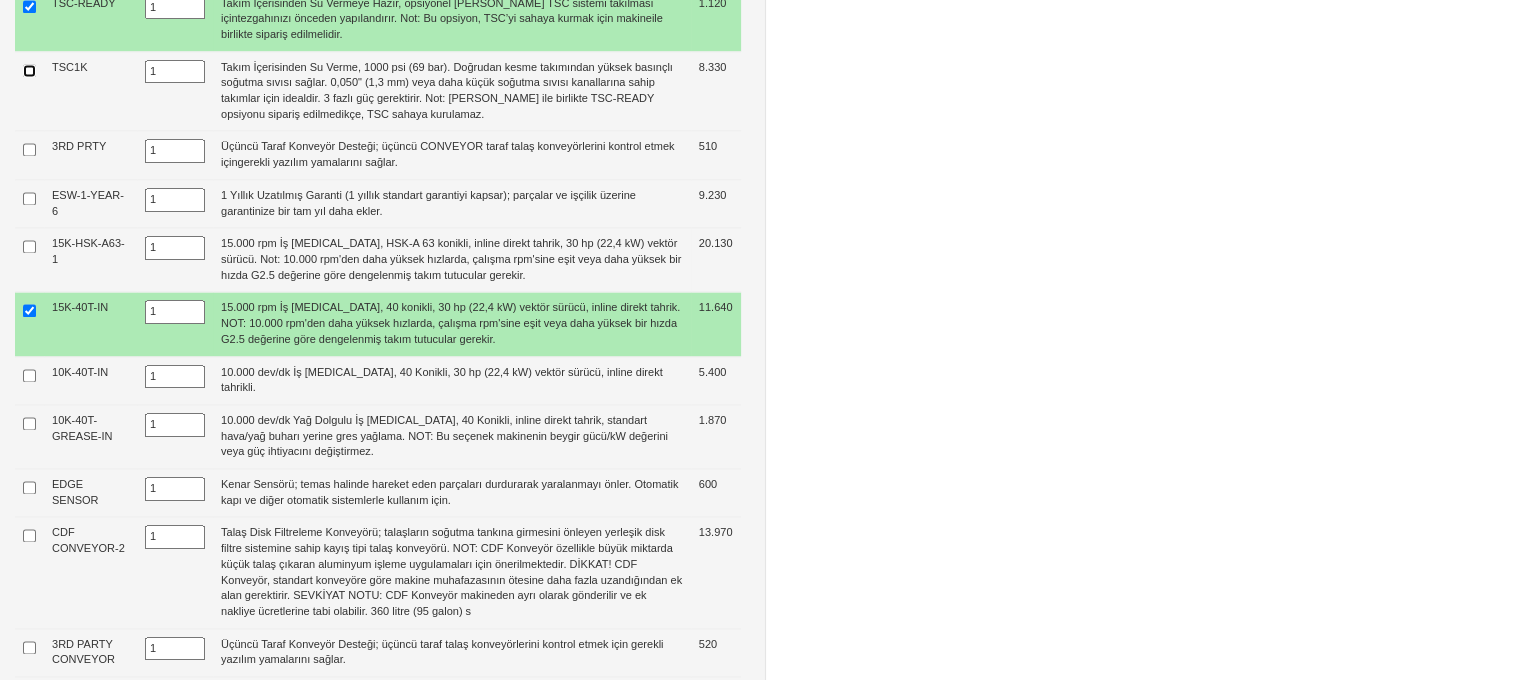 click at bounding box center [29, 70] 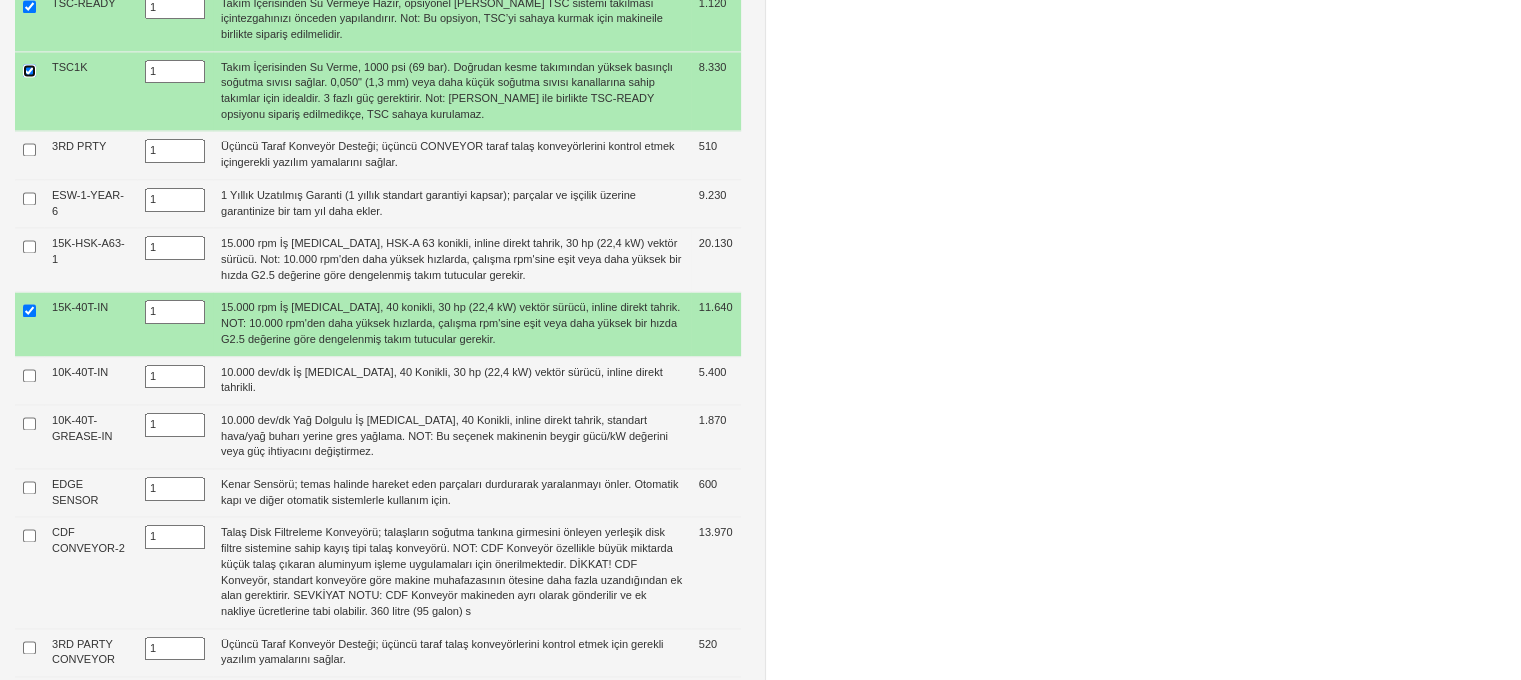 type on "21.090  $" 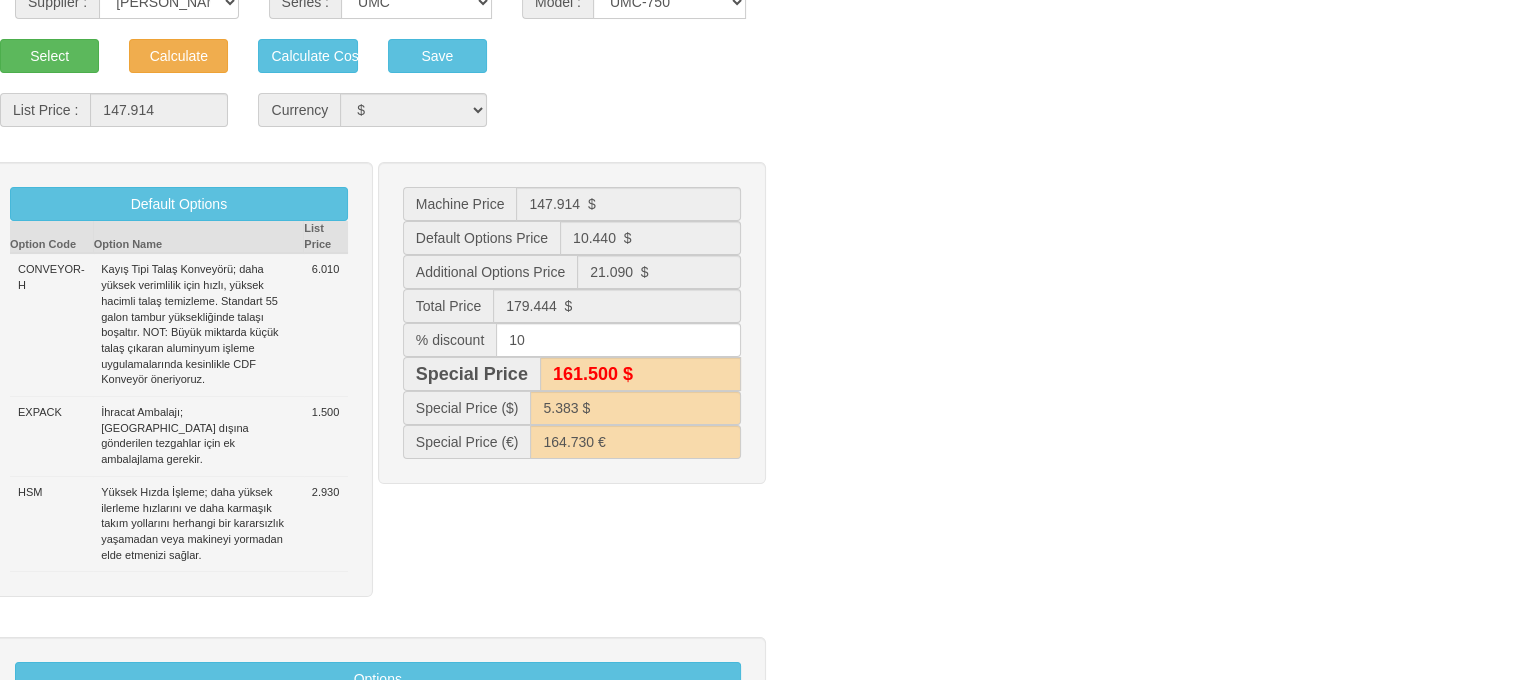 scroll, scrollTop: 264, scrollLeft: 0, axis: vertical 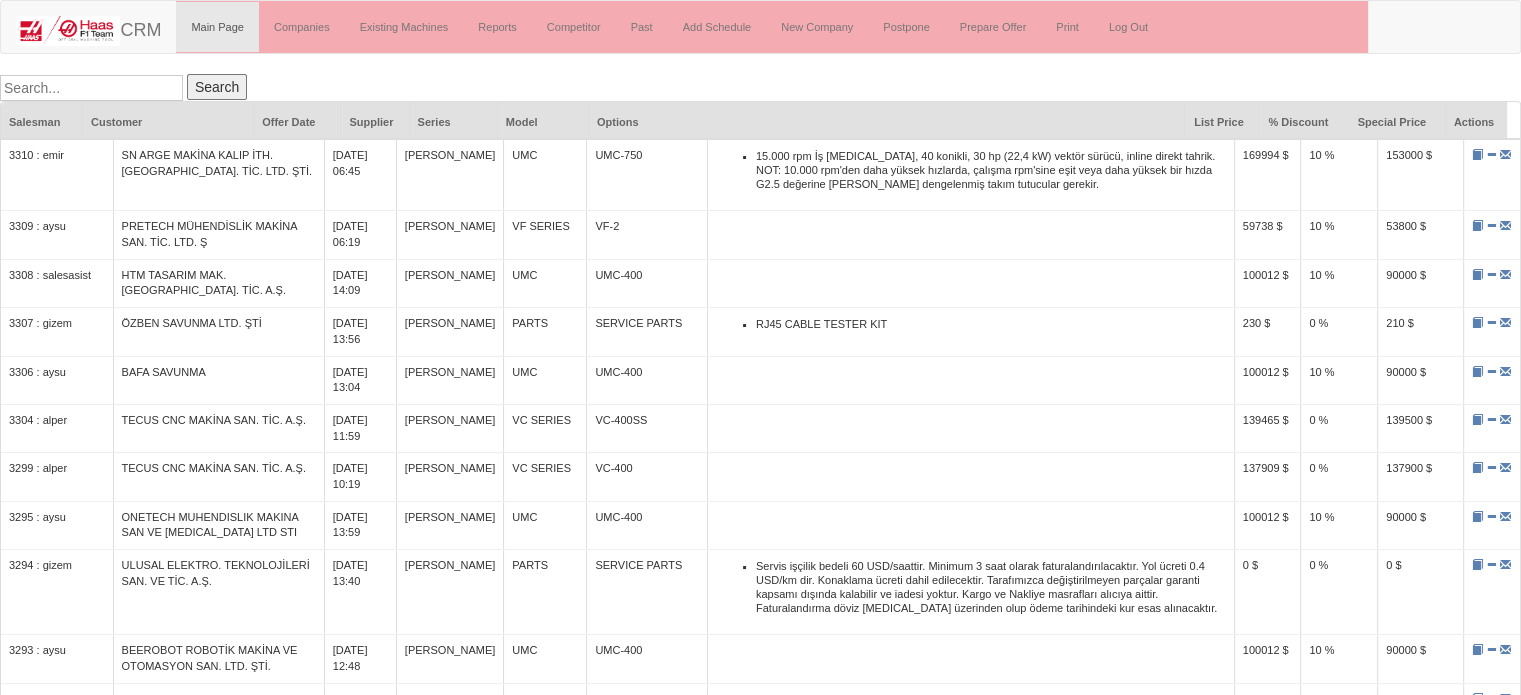 click at bounding box center (91, 88) 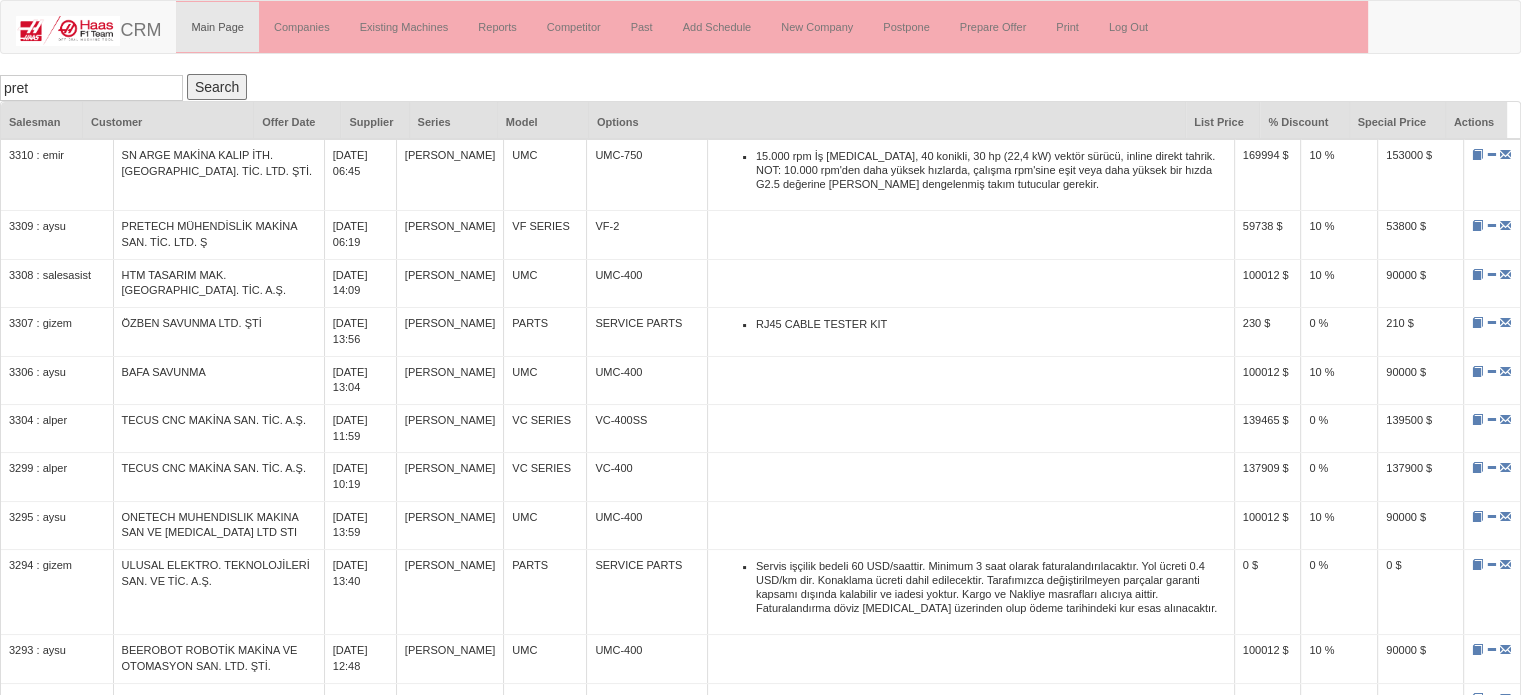 type on "pret" 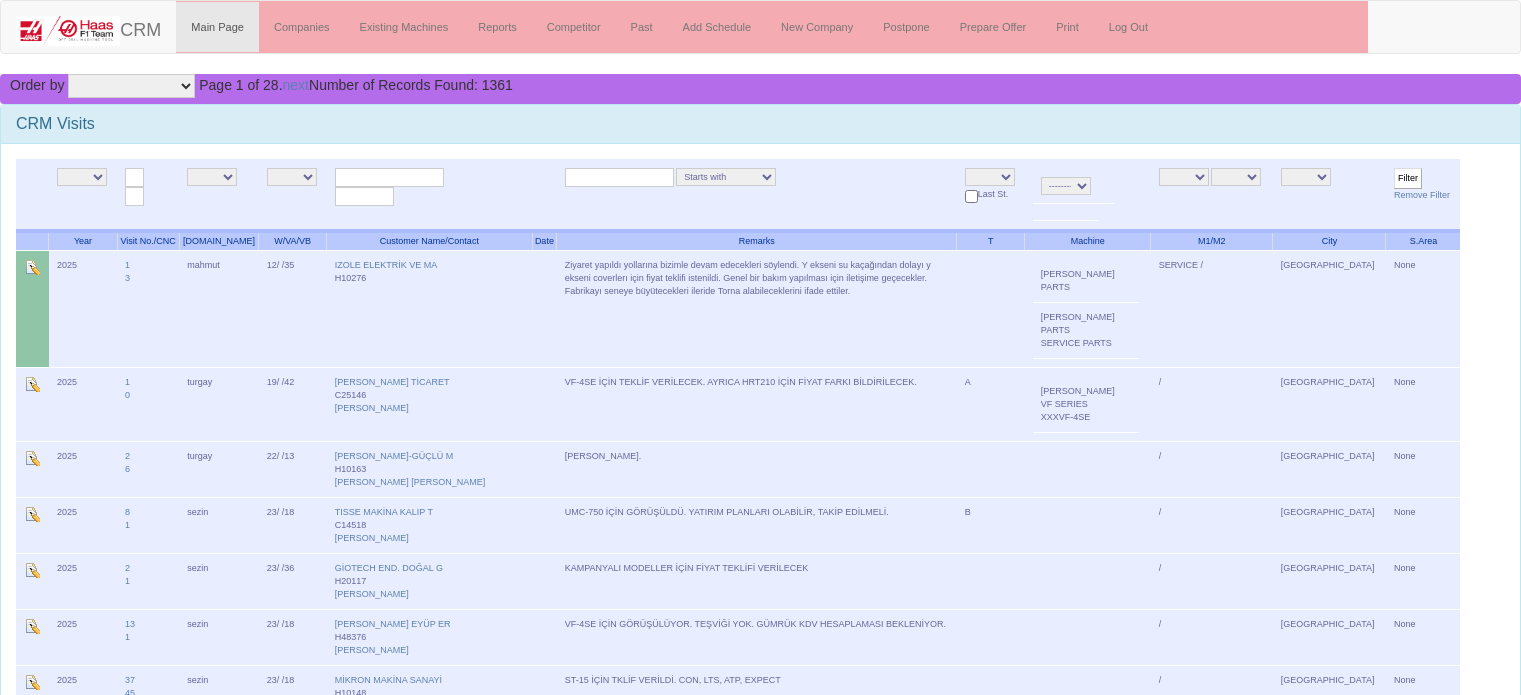 scroll, scrollTop: 0, scrollLeft: 0, axis: both 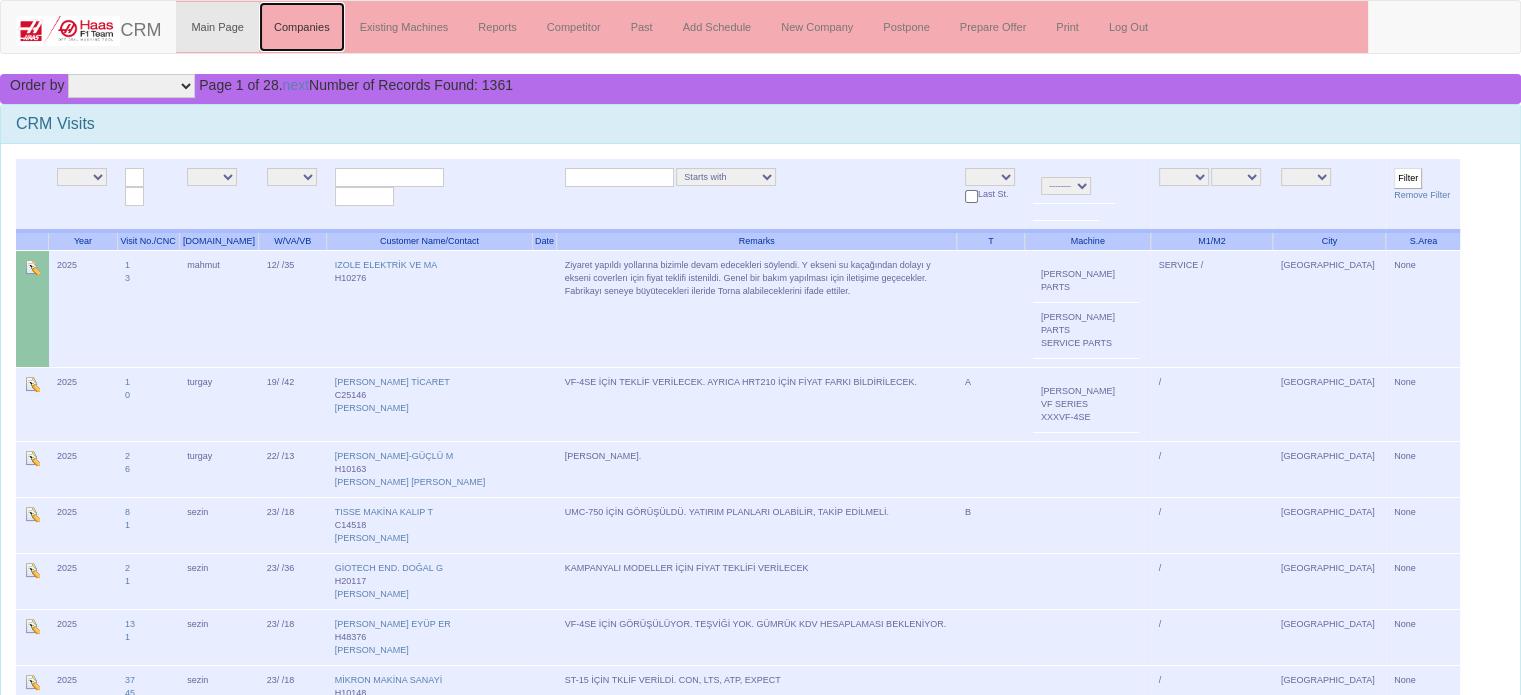 click on "Companies" at bounding box center [302, 27] 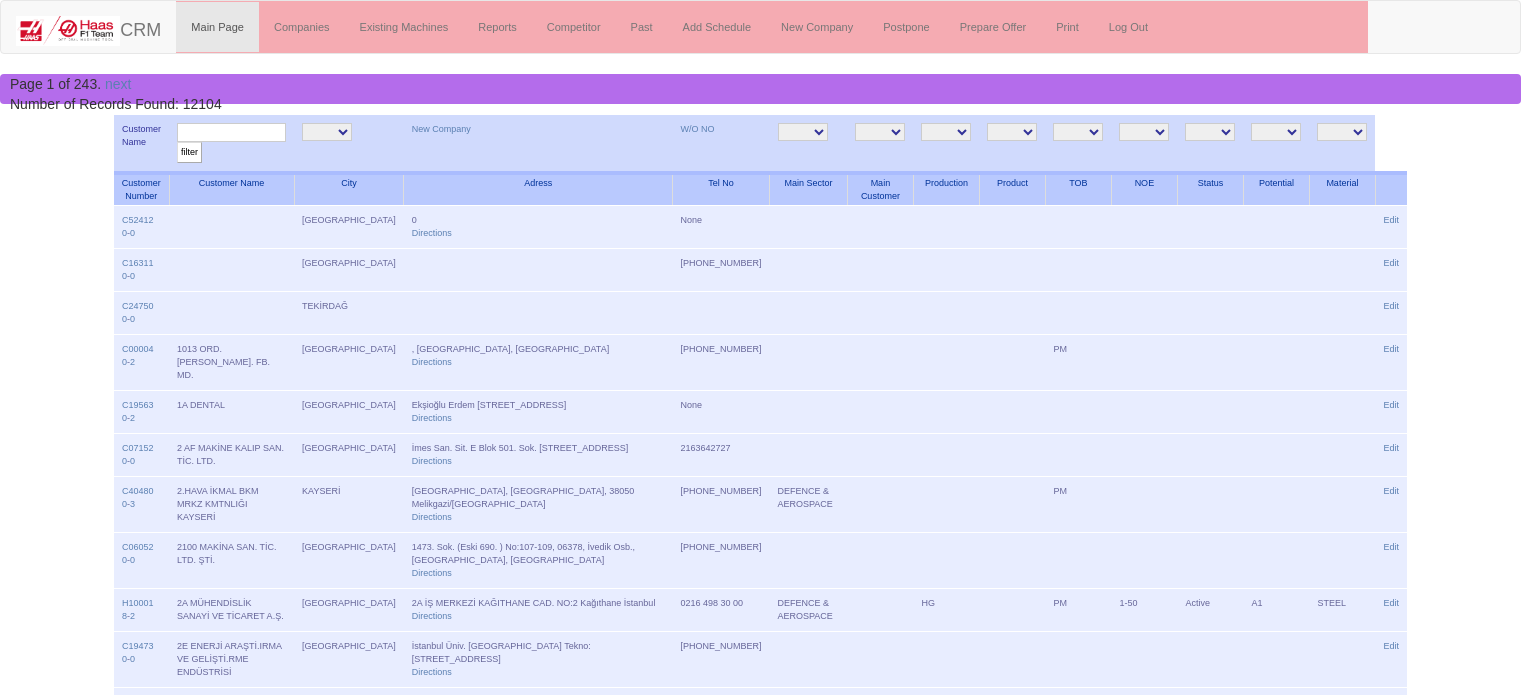 scroll, scrollTop: 0, scrollLeft: 0, axis: both 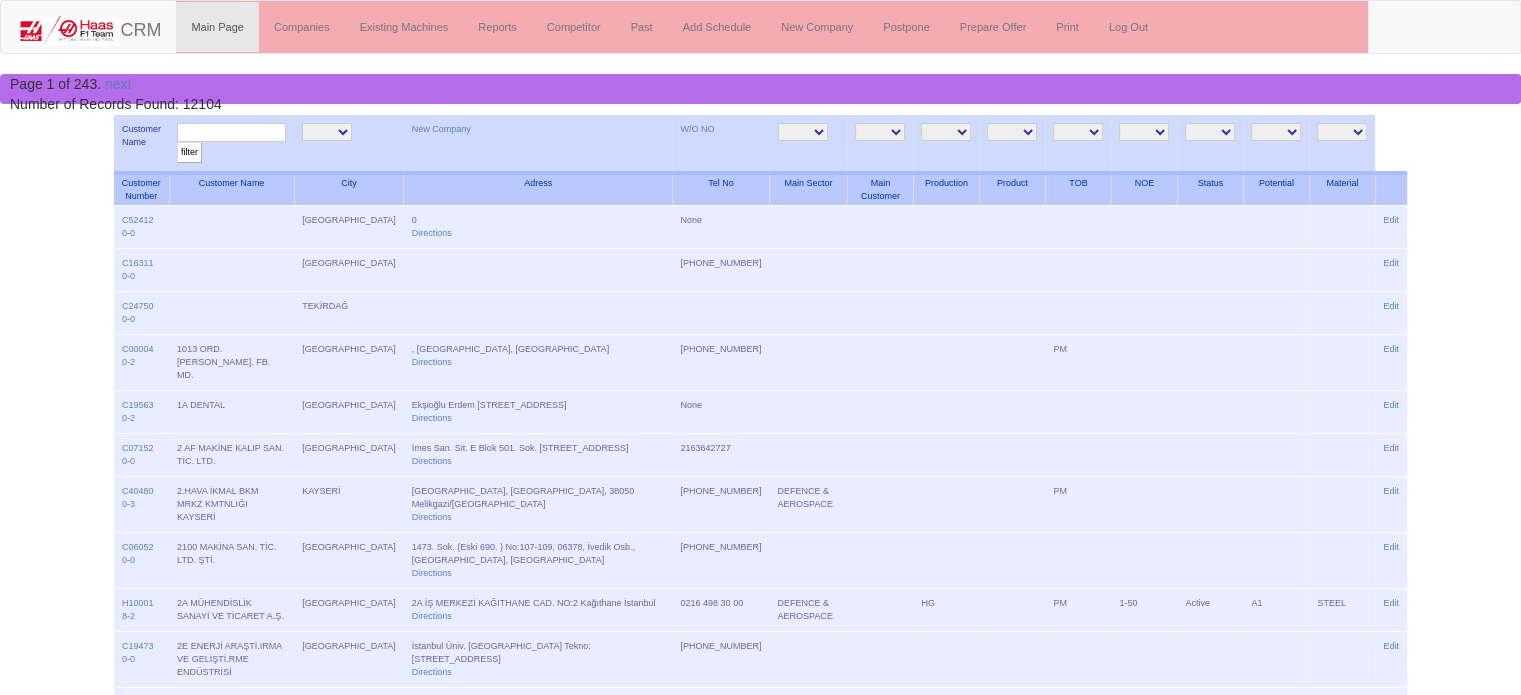 click at bounding box center [231, 132] 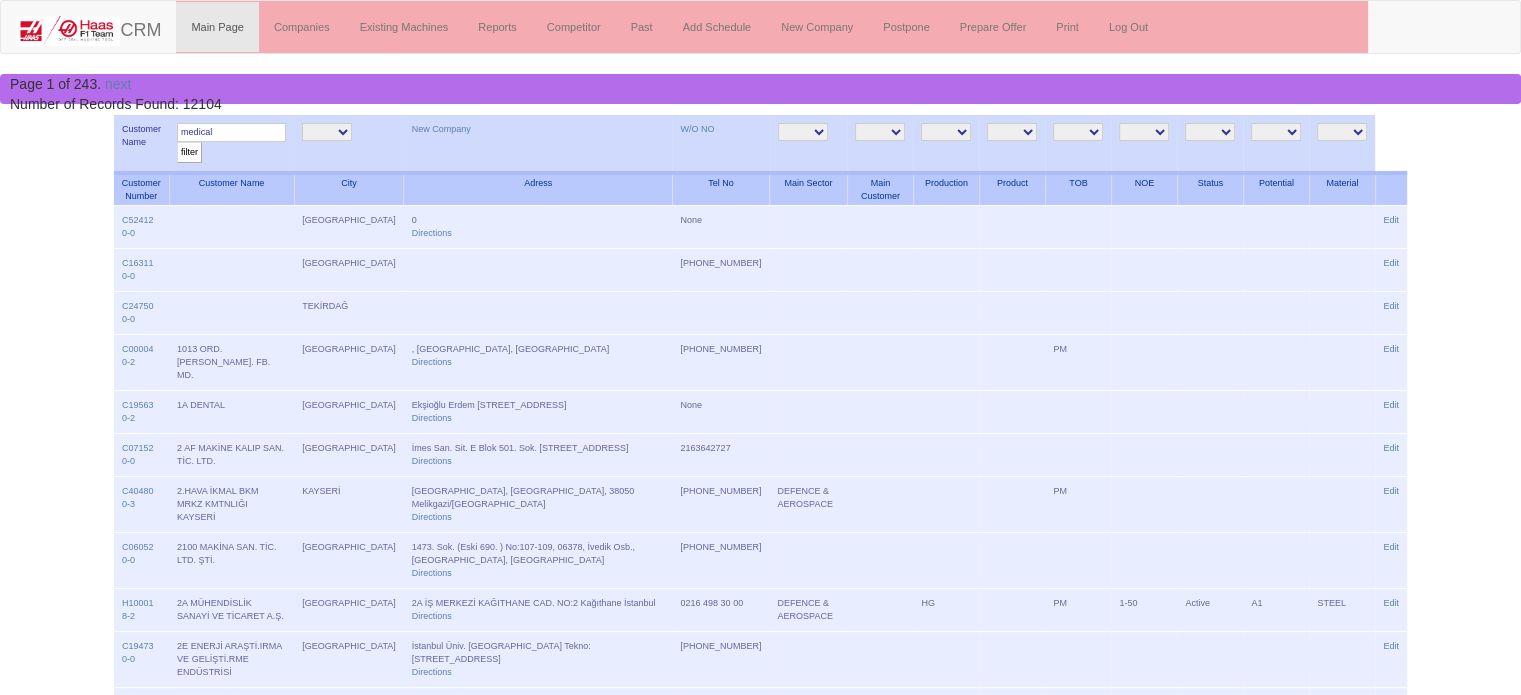 type on "medical" 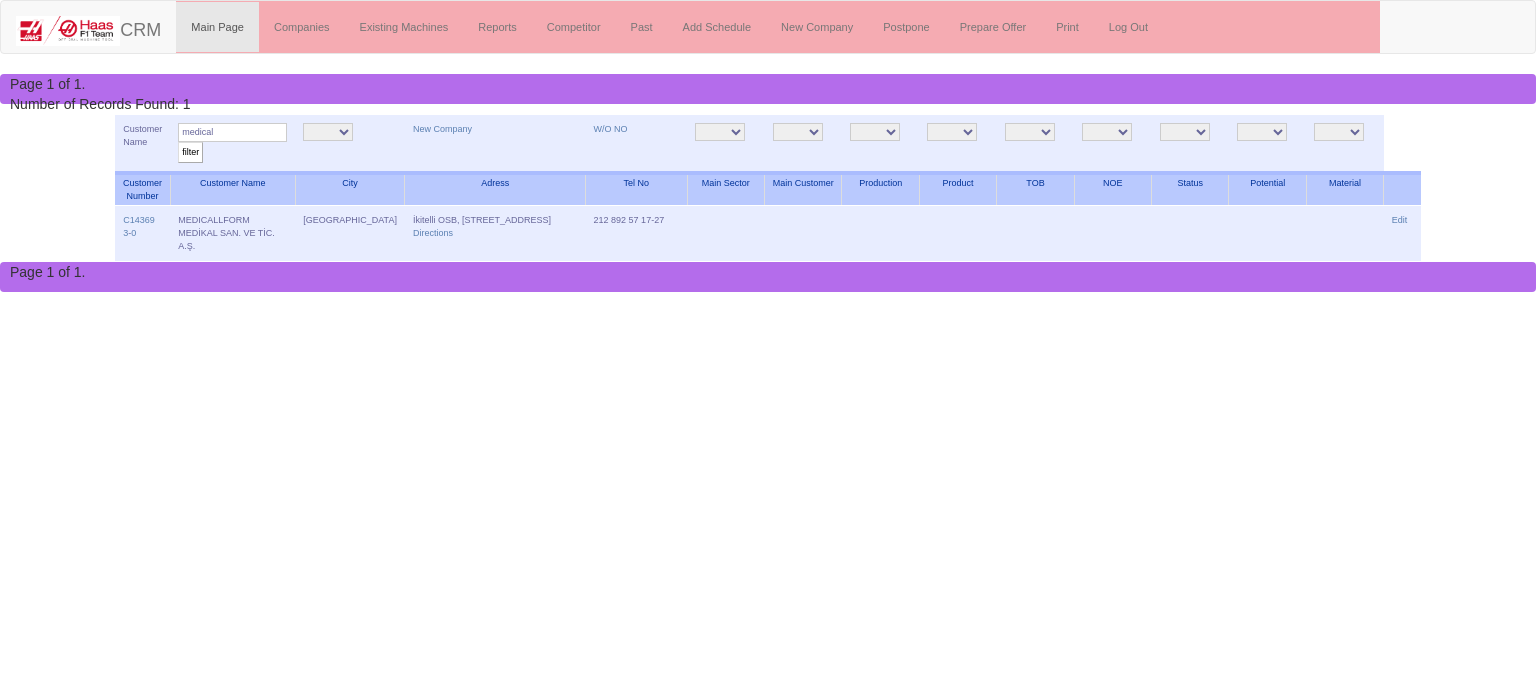 scroll, scrollTop: 0, scrollLeft: 0, axis: both 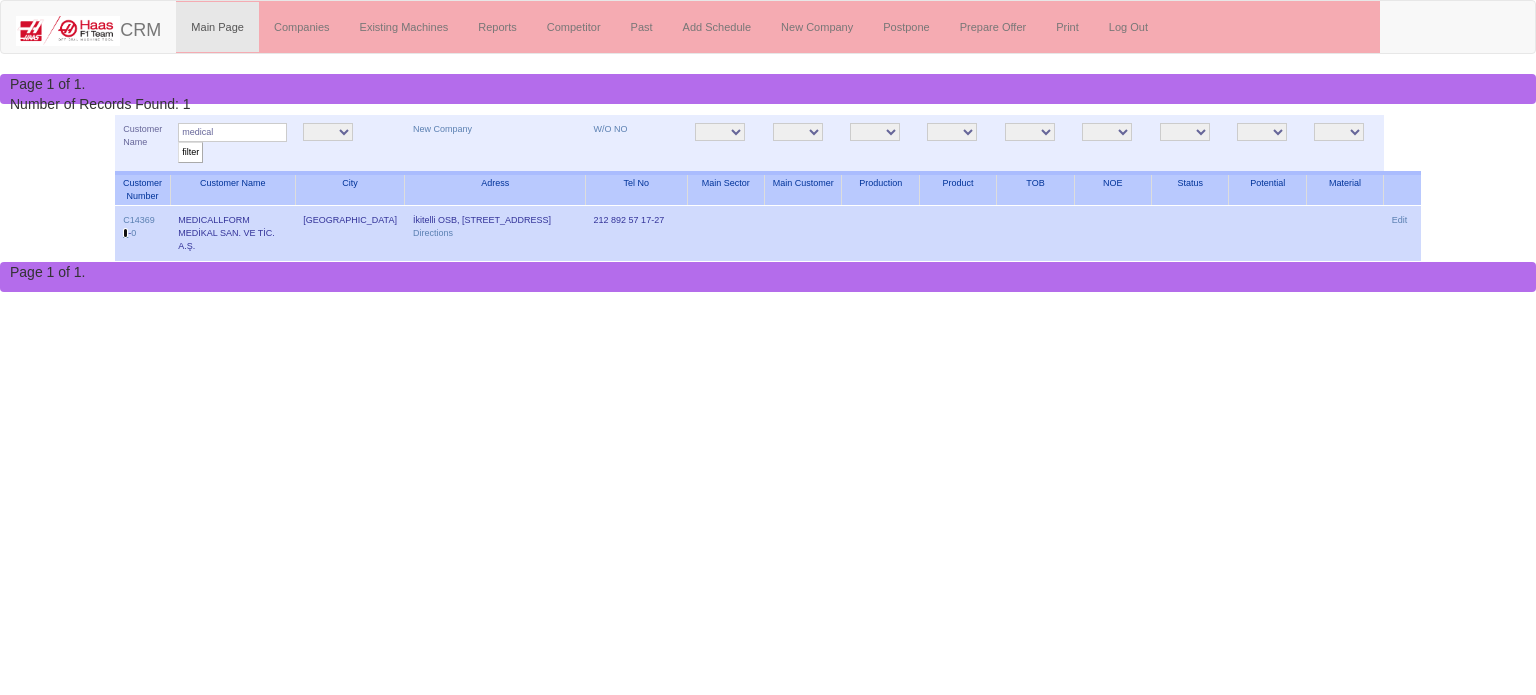 click on "3" at bounding box center (125, 233) 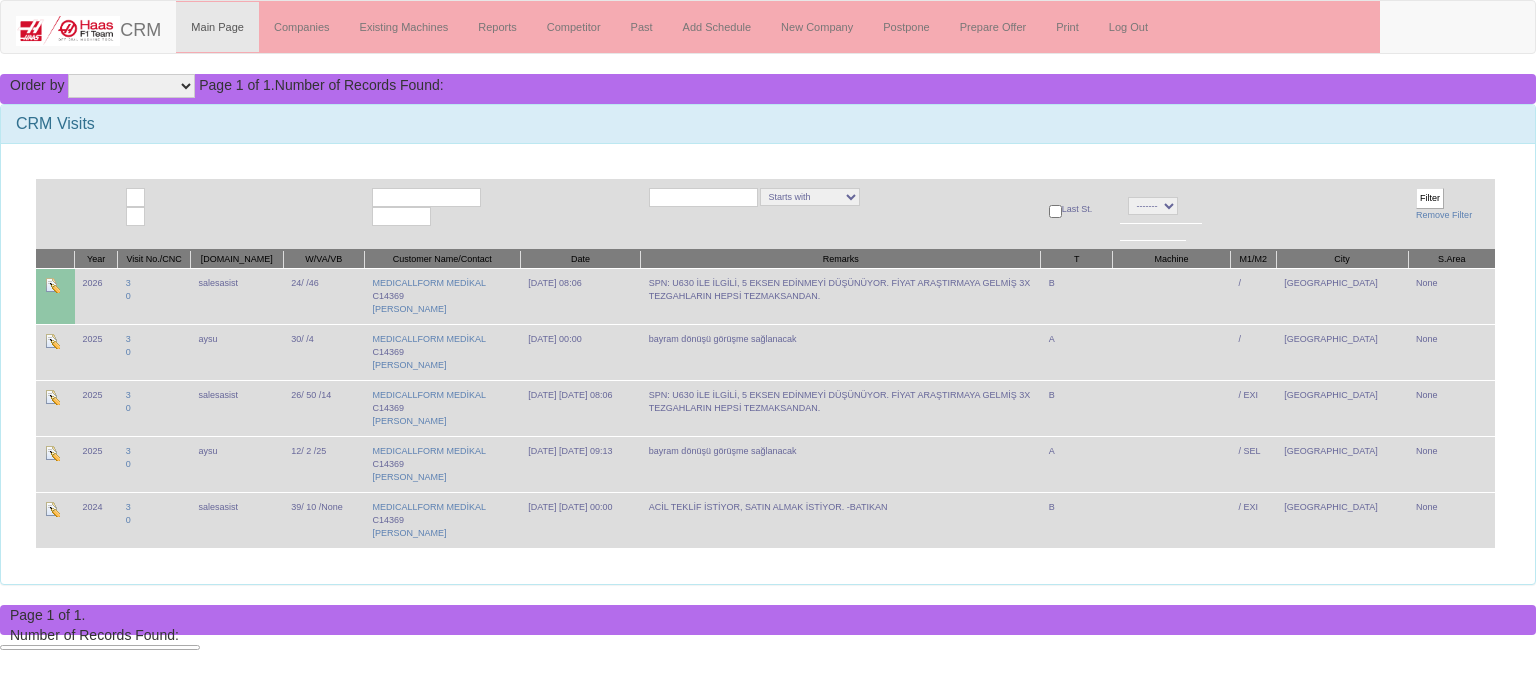 scroll, scrollTop: 0, scrollLeft: 0, axis: both 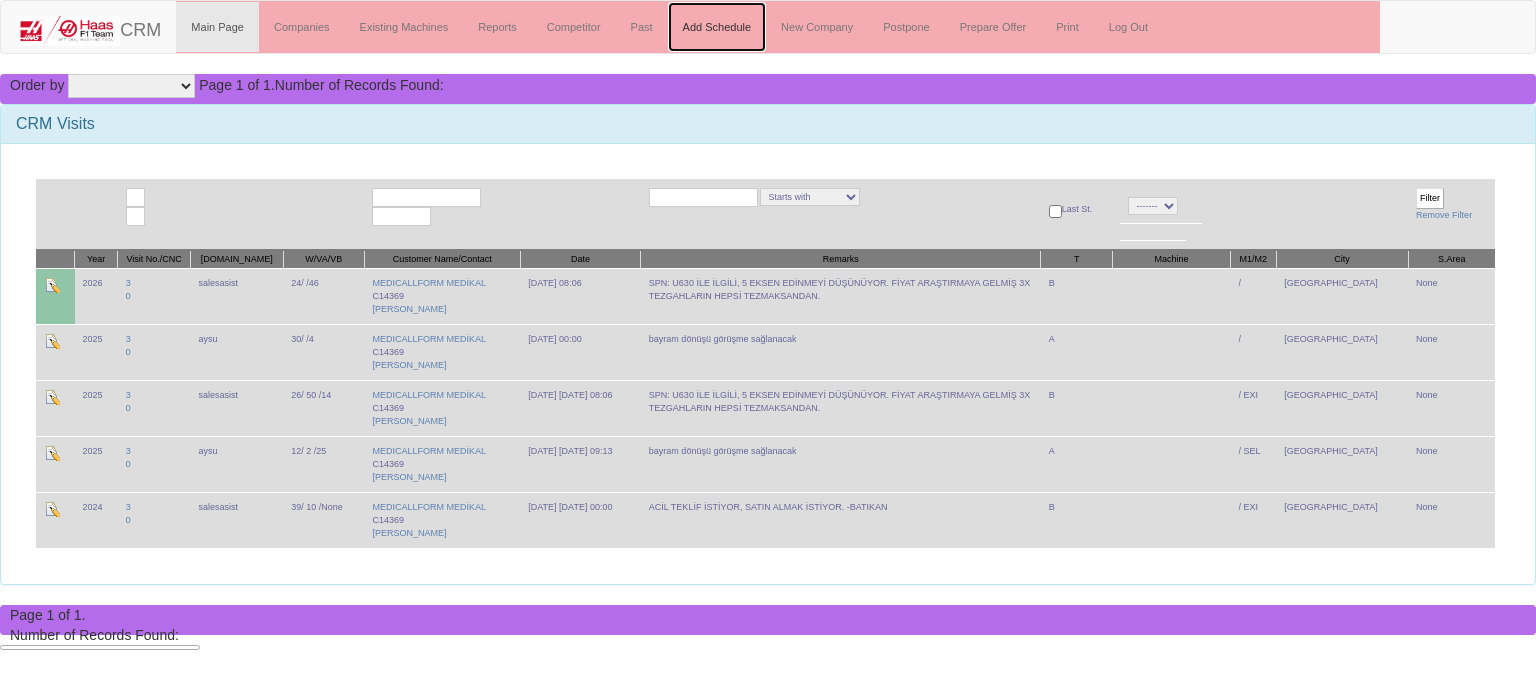 click on "Add Schedule" at bounding box center (717, 27) 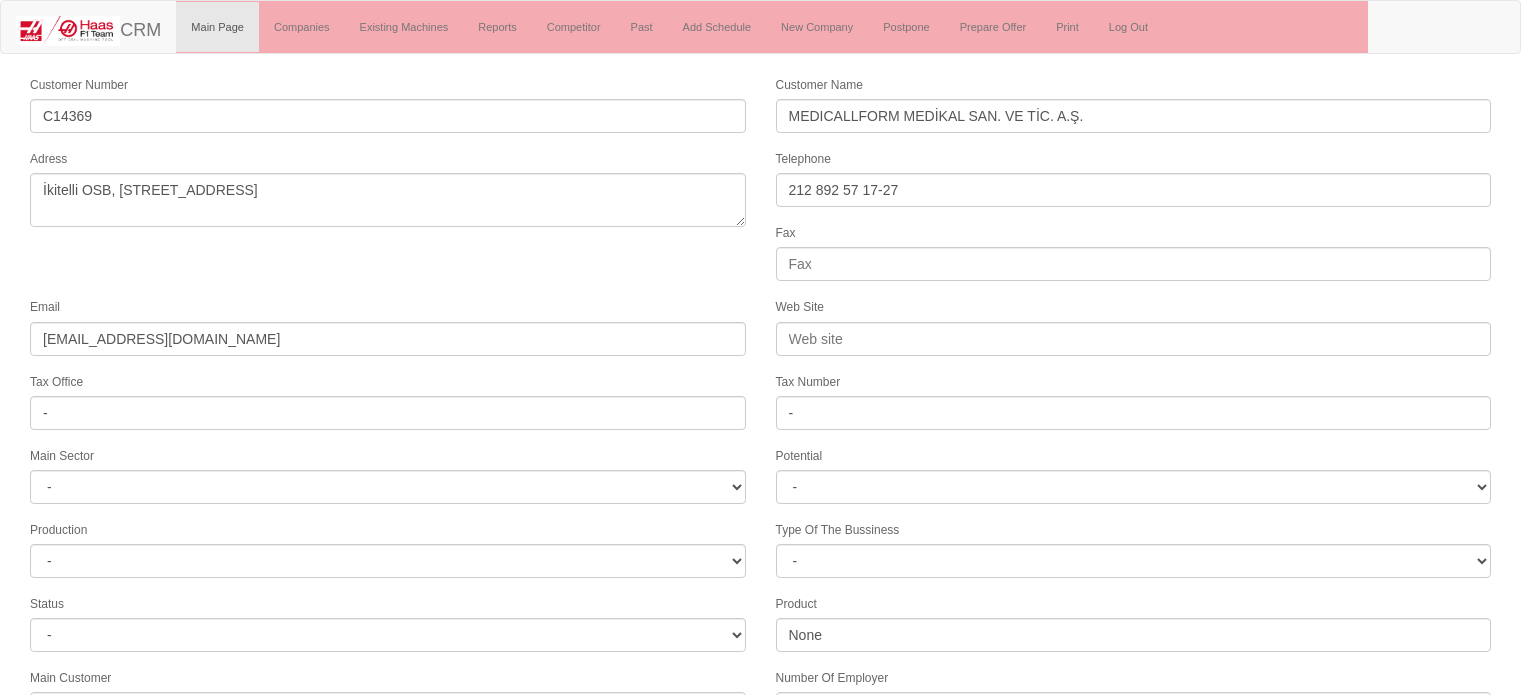 select 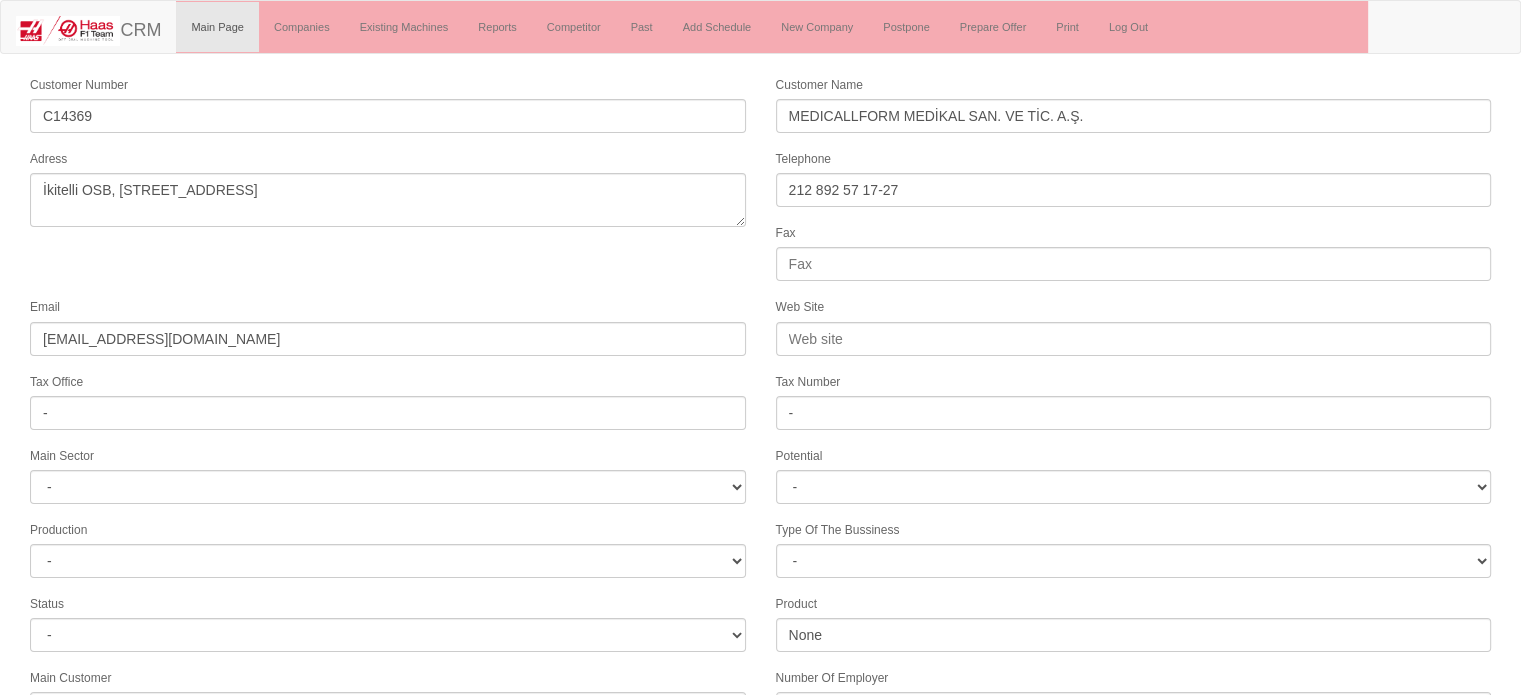 scroll, scrollTop: 328, scrollLeft: 0, axis: vertical 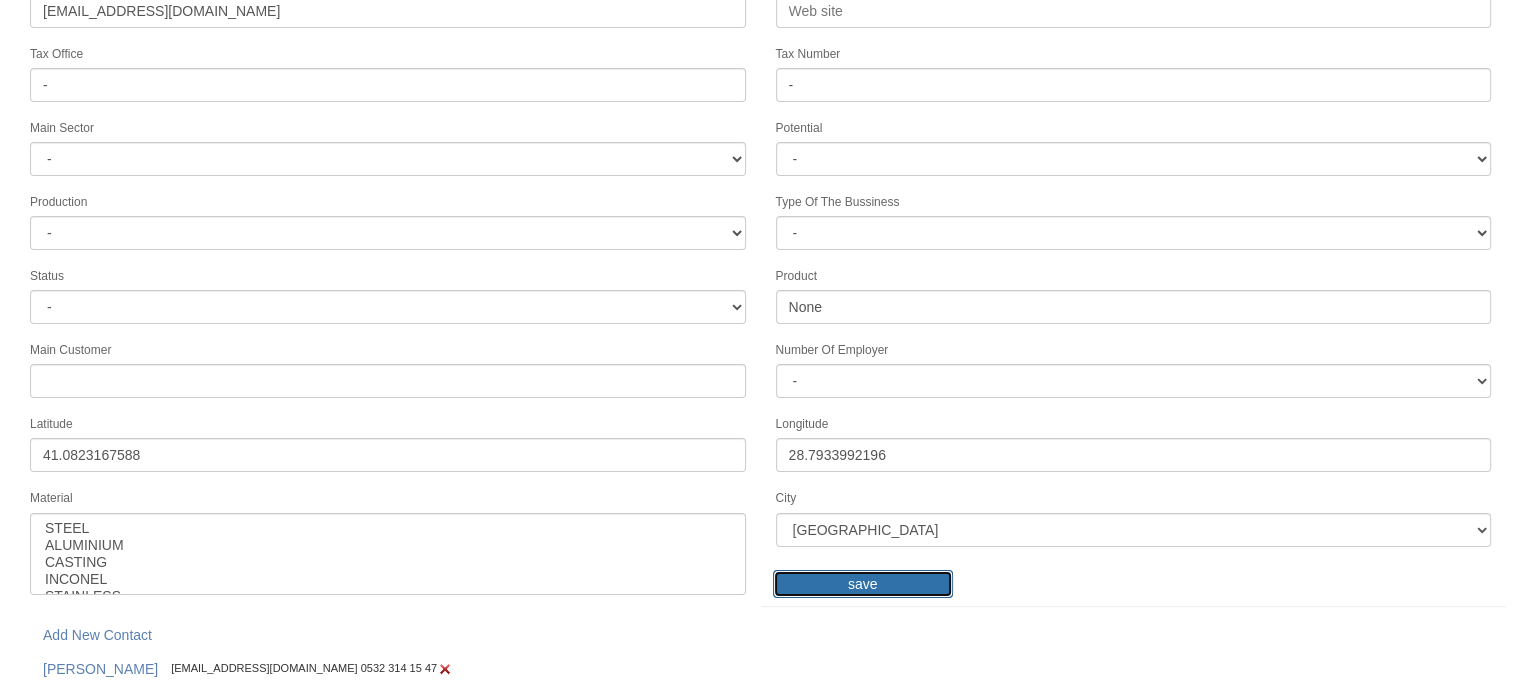 click on "save" at bounding box center (863, 584) 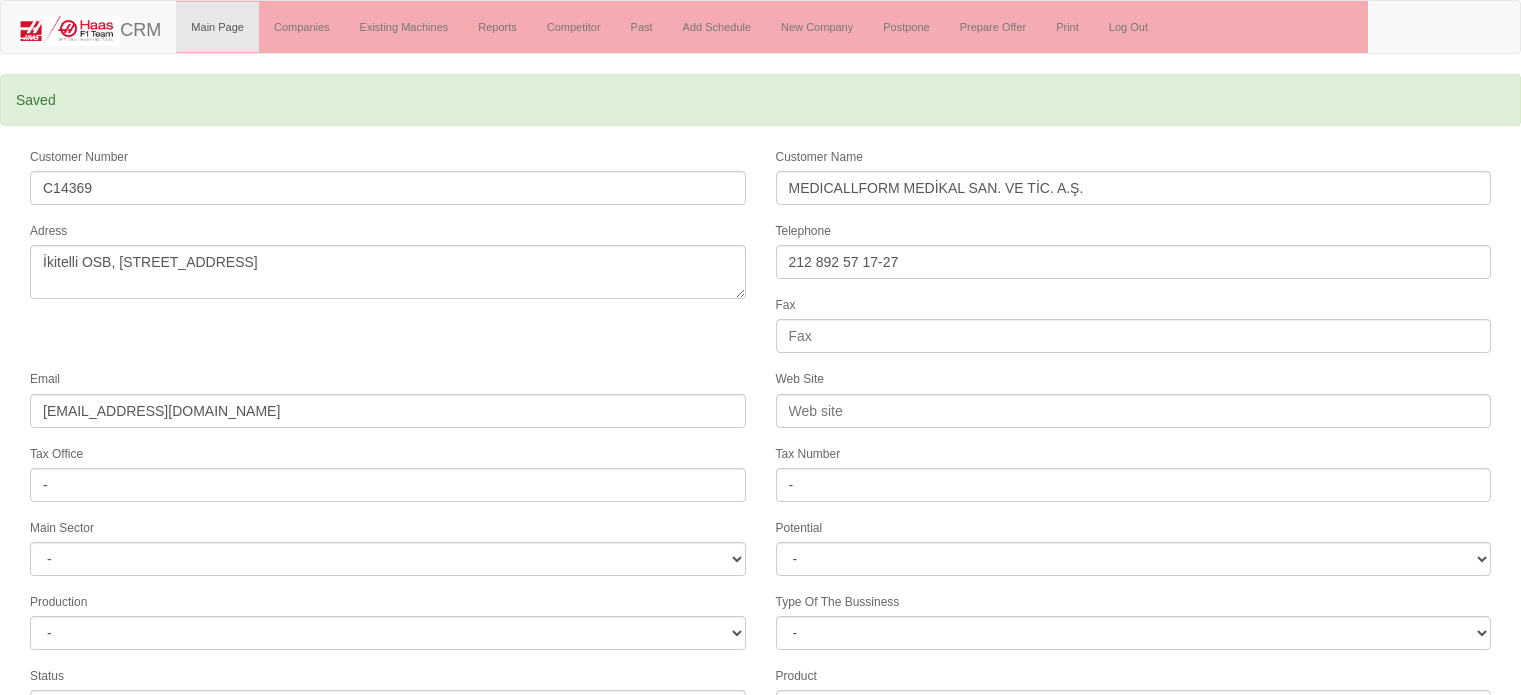 select 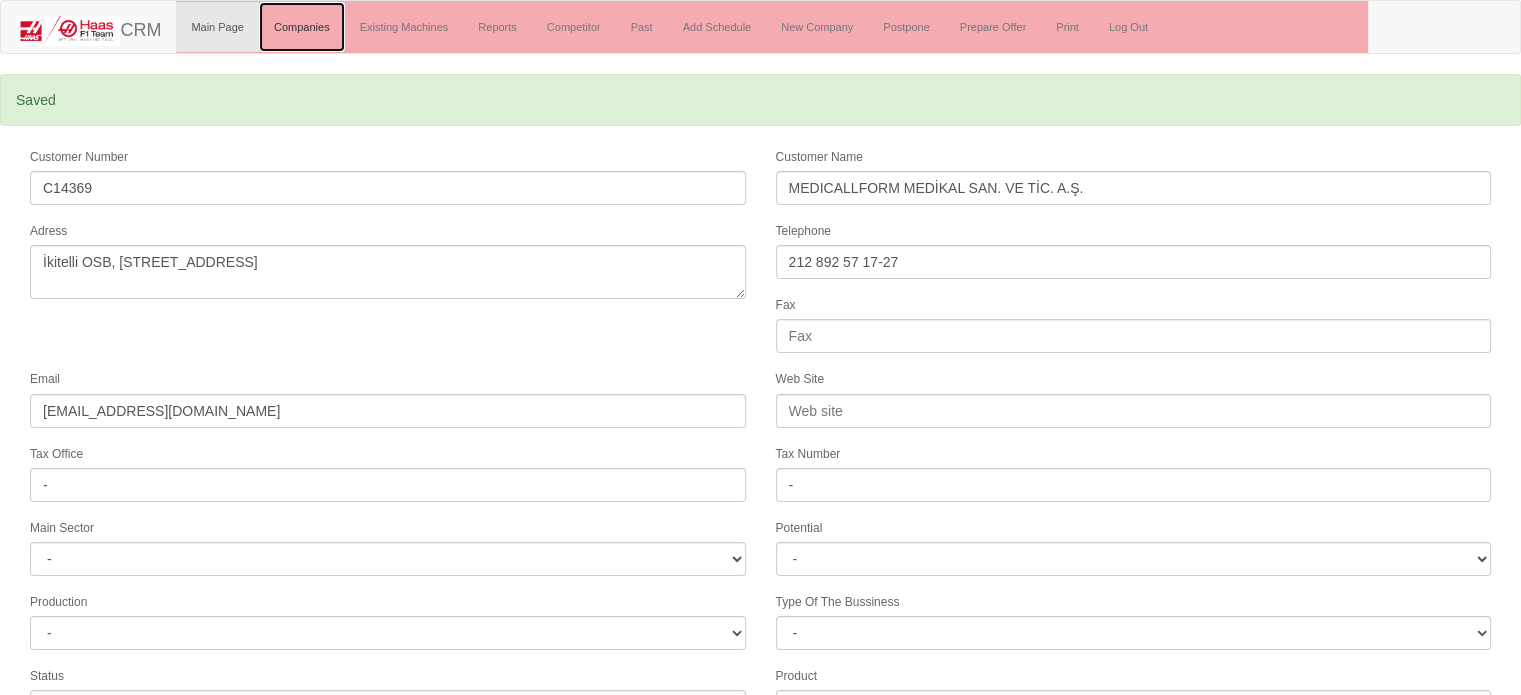 click on "Companies" at bounding box center [302, 27] 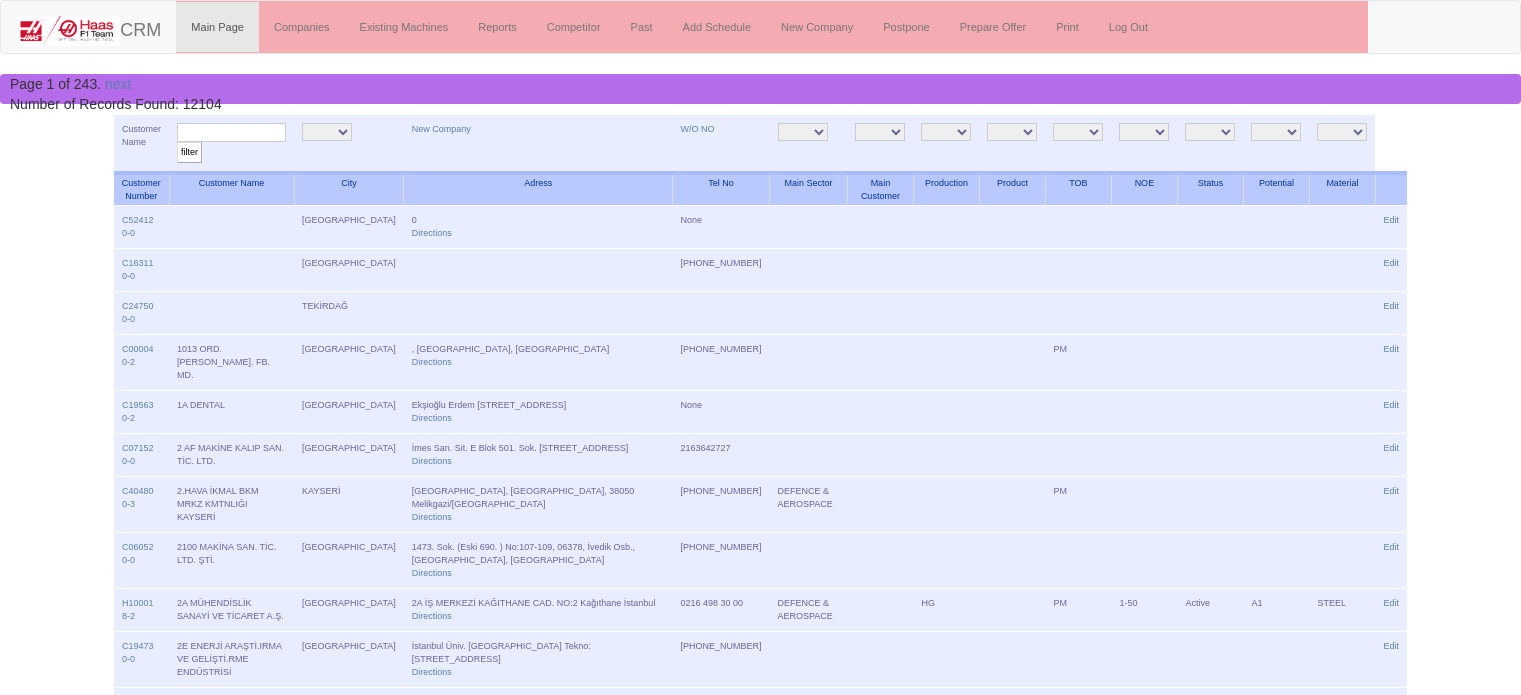 scroll, scrollTop: 0, scrollLeft: 0, axis: both 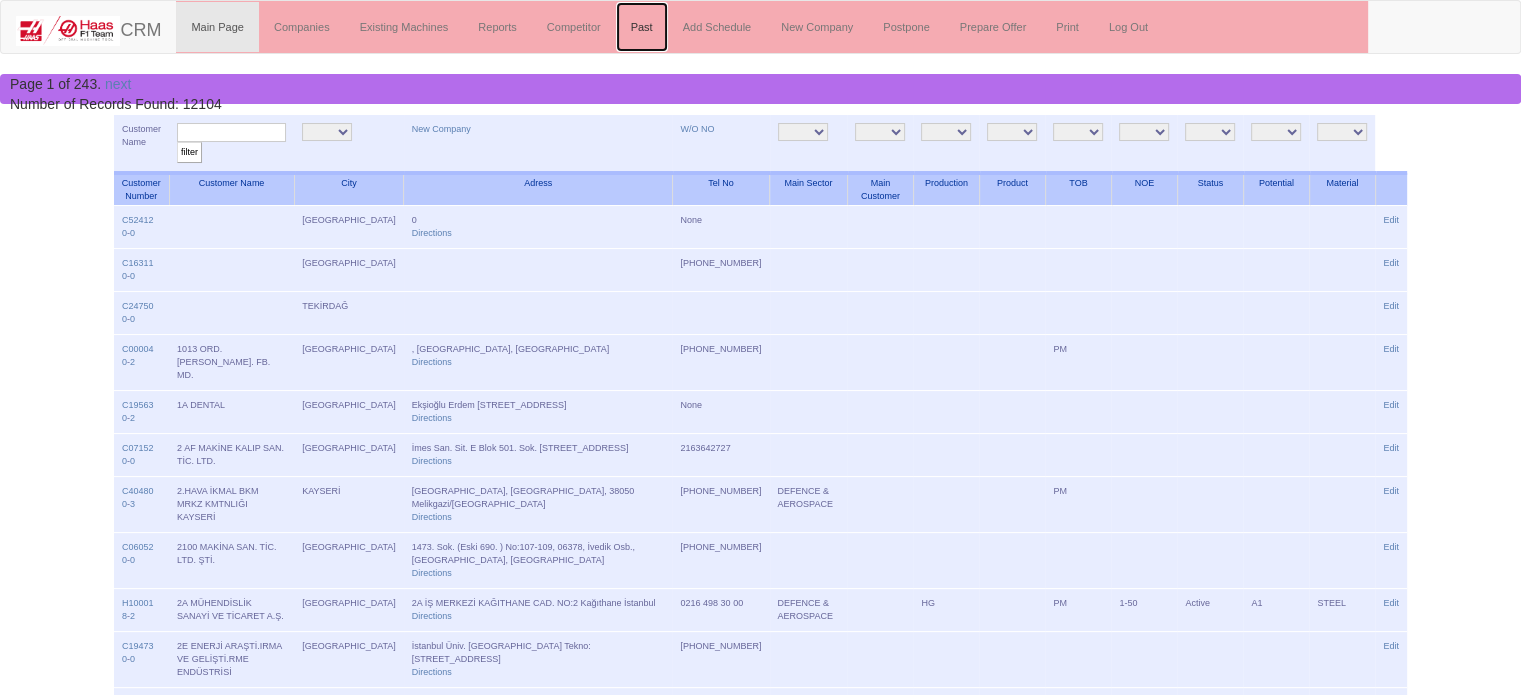 click on "Past" at bounding box center [642, 27] 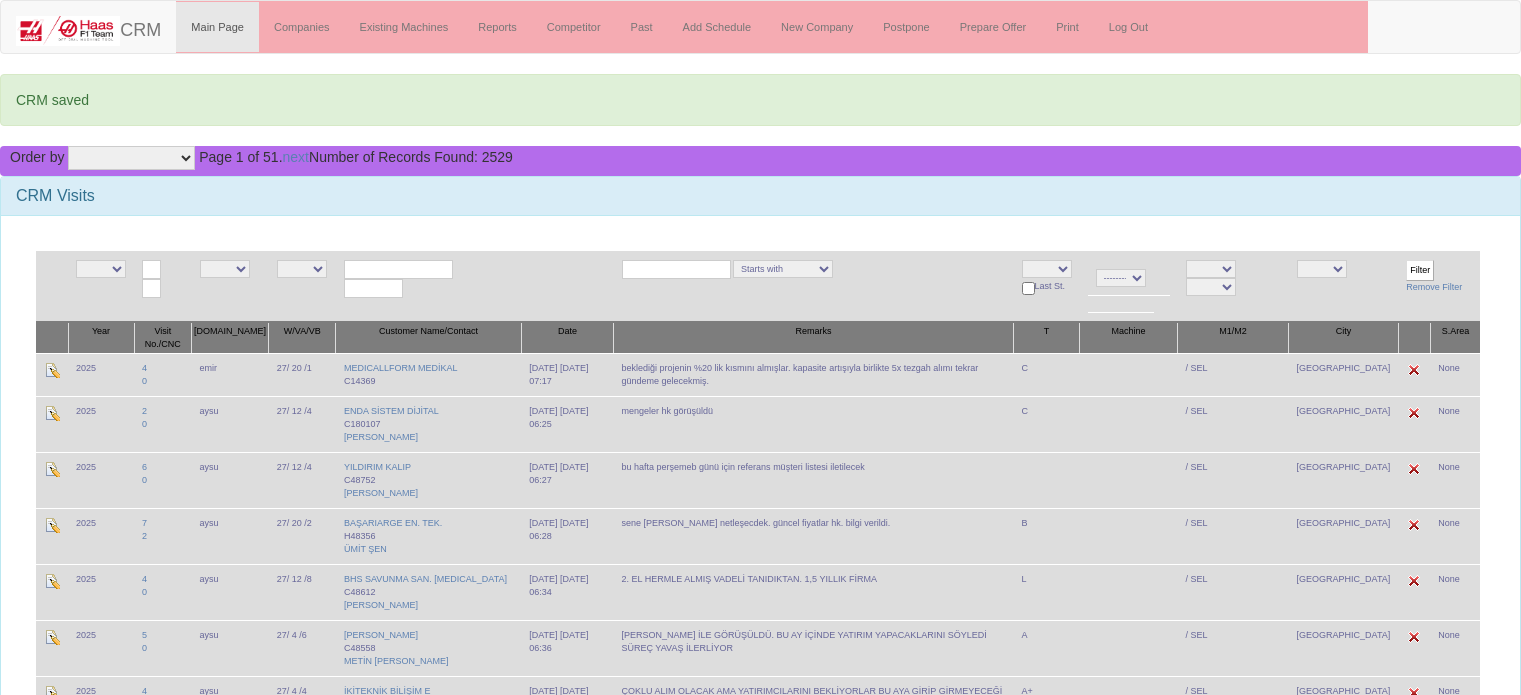 scroll, scrollTop: 0, scrollLeft: 0, axis: both 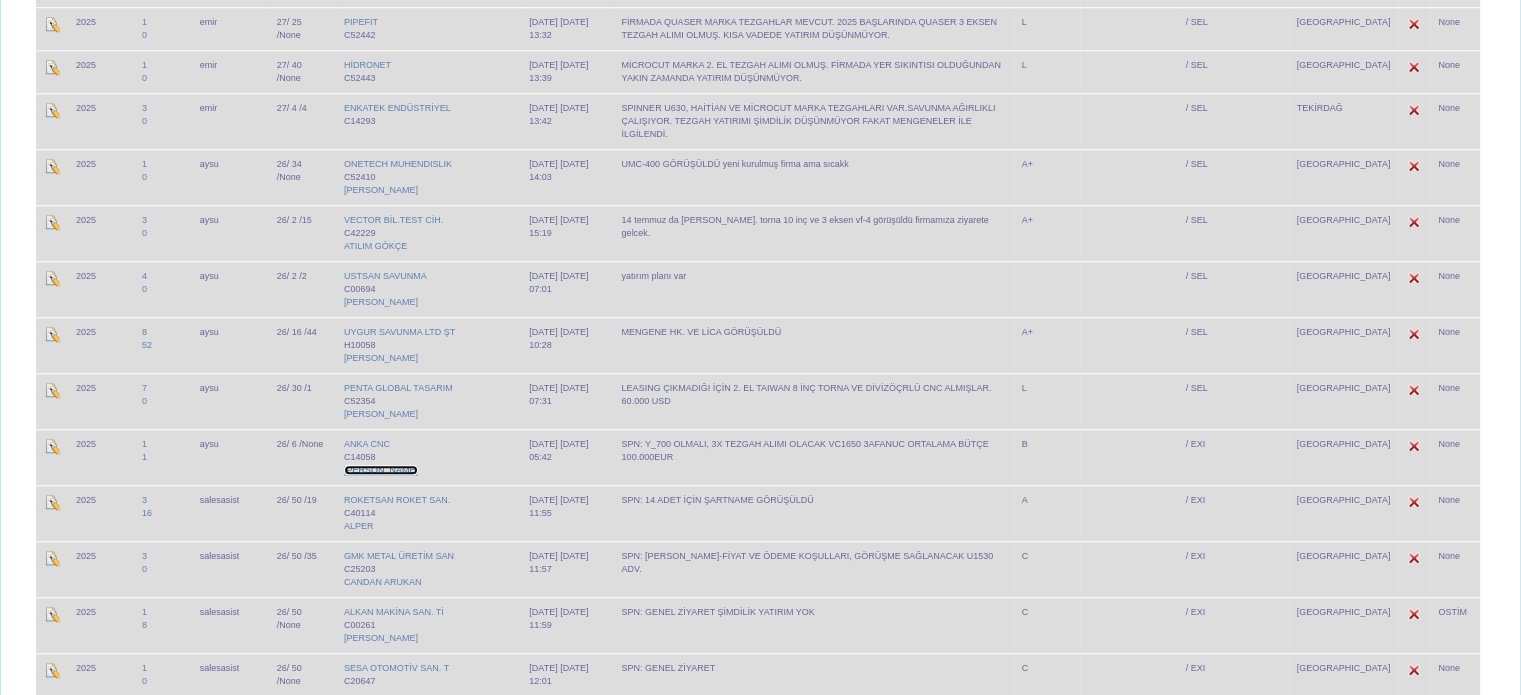 click on "TURGAY MAĞRUR" at bounding box center (381, 470) 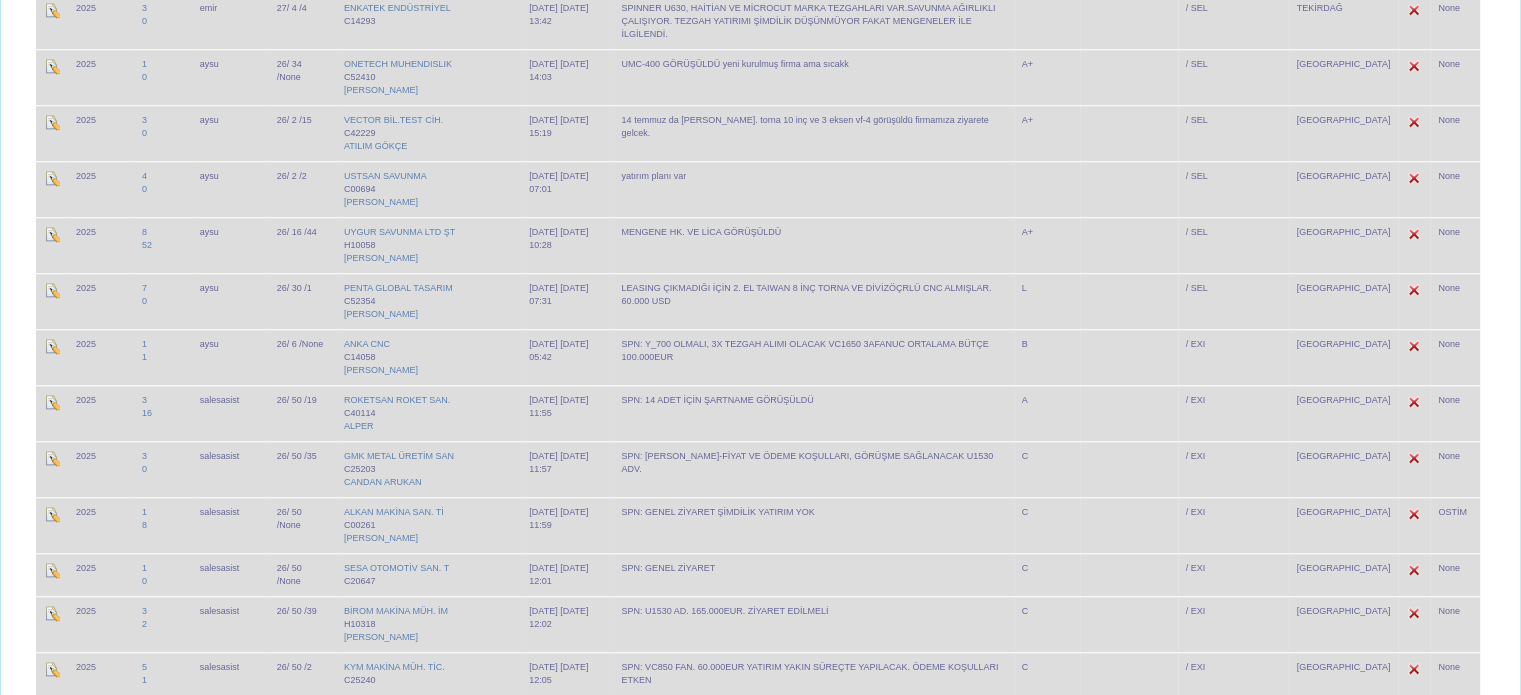 scroll, scrollTop: 2099, scrollLeft: 0, axis: vertical 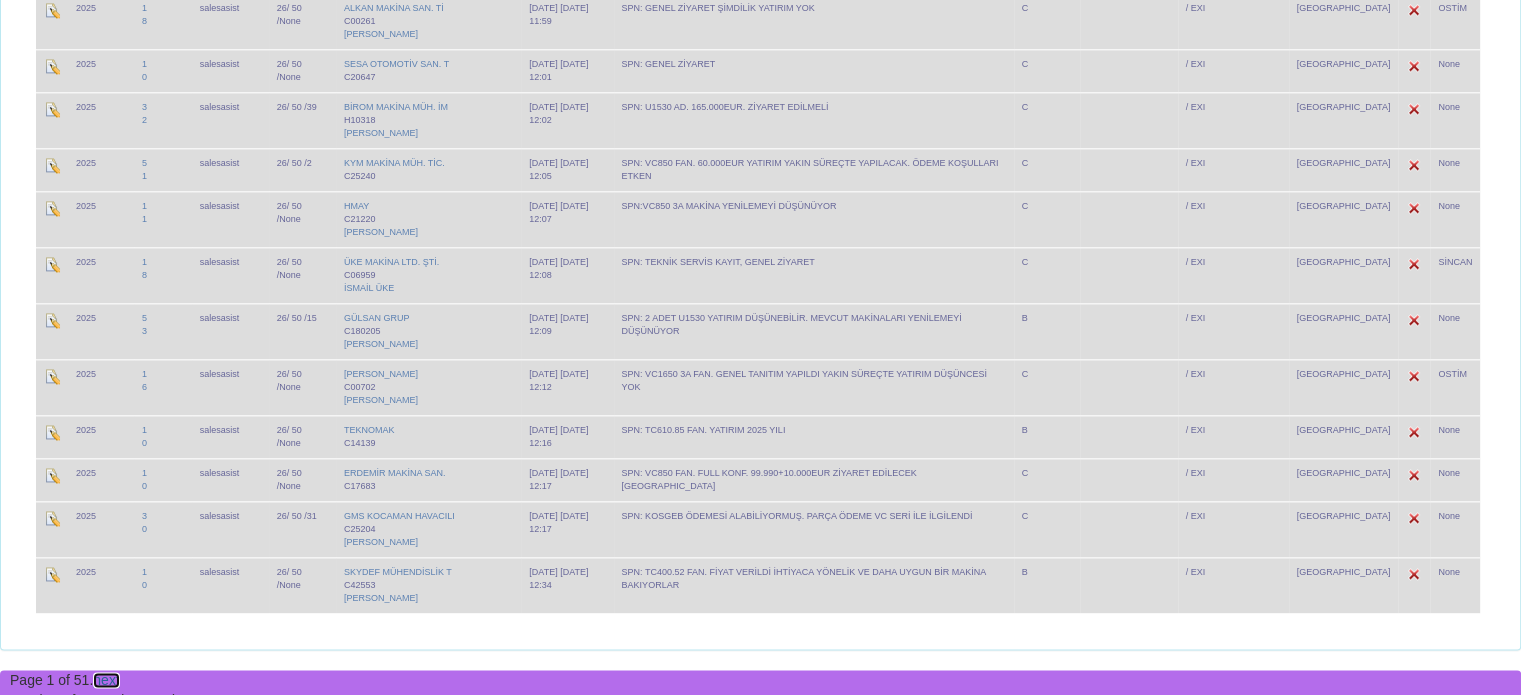 click on "next" at bounding box center [106, 680] 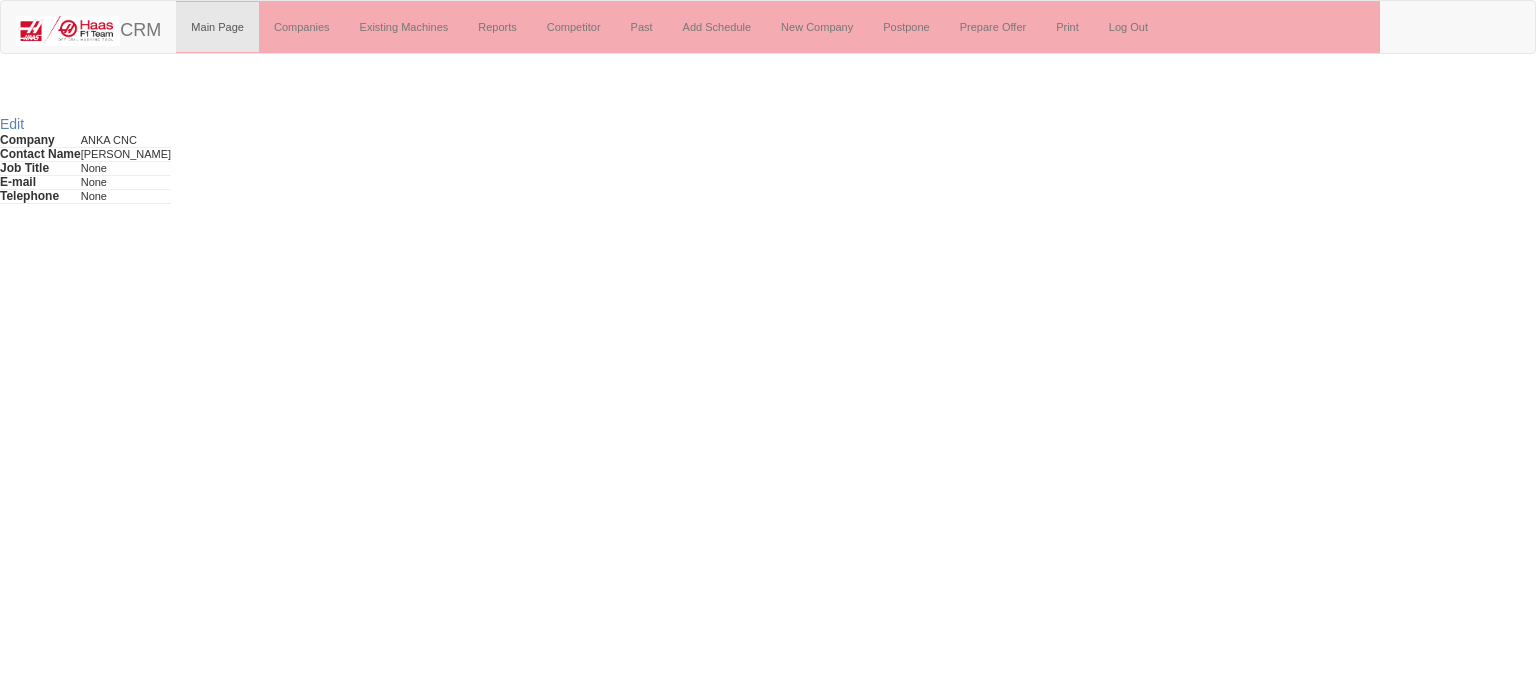 scroll, scrollTop: 0, scrollLeft: 0, axis: both 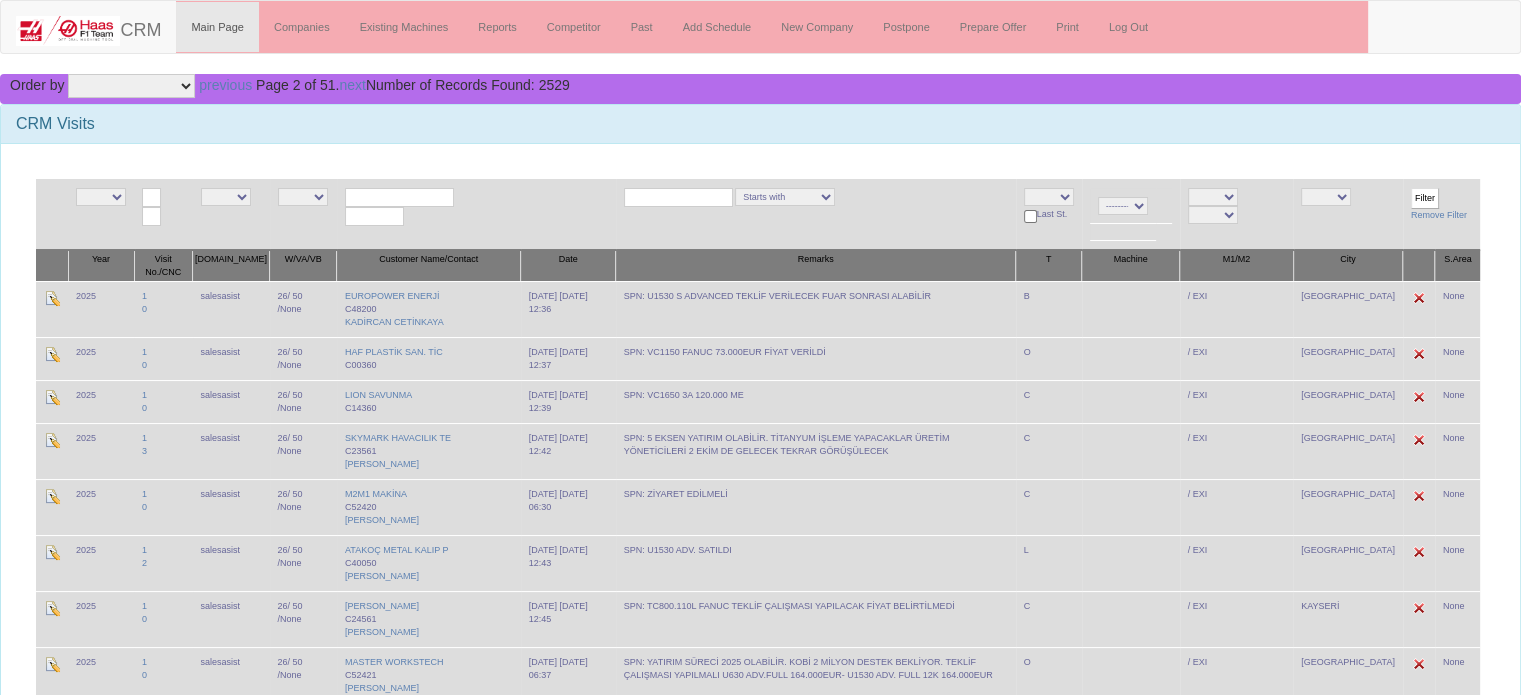 click at bounding box center [678, 197] 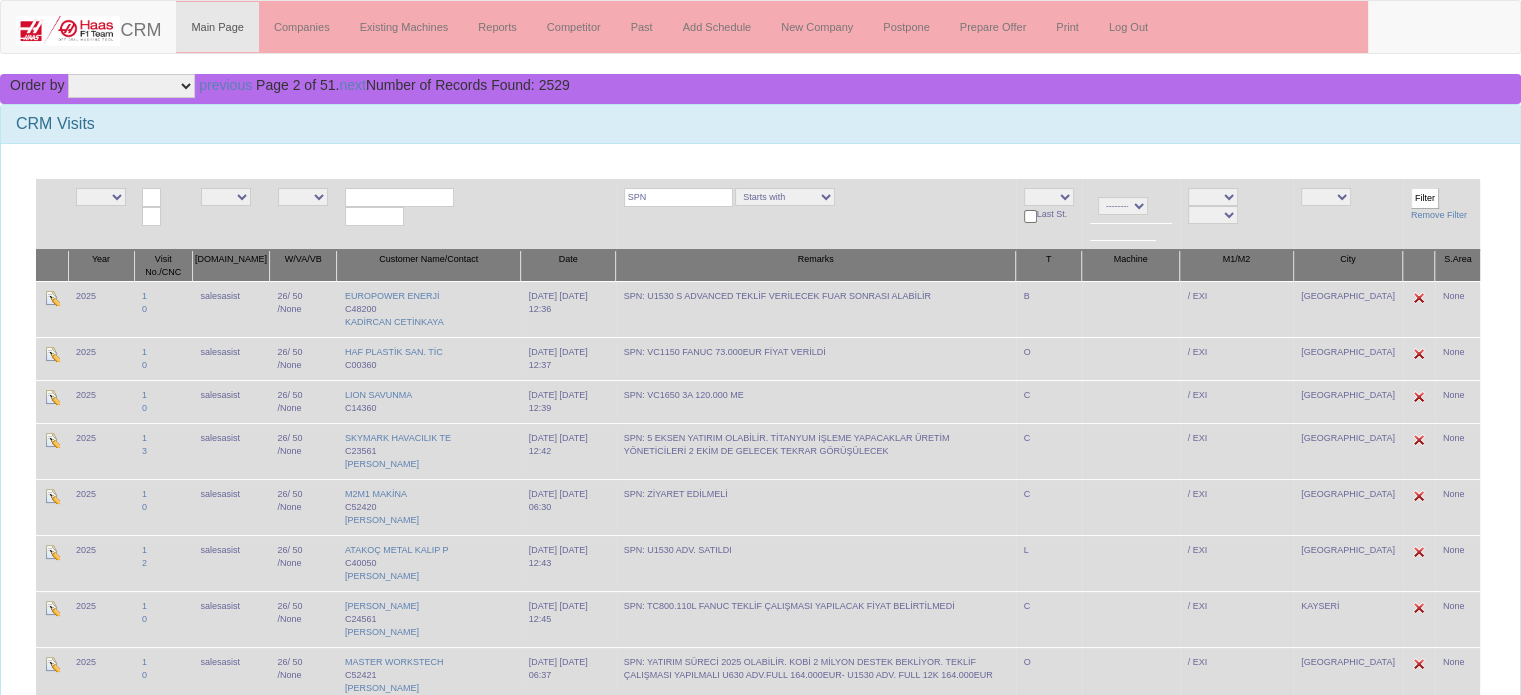 click on "Filter" at bounding box center (1425, 198) 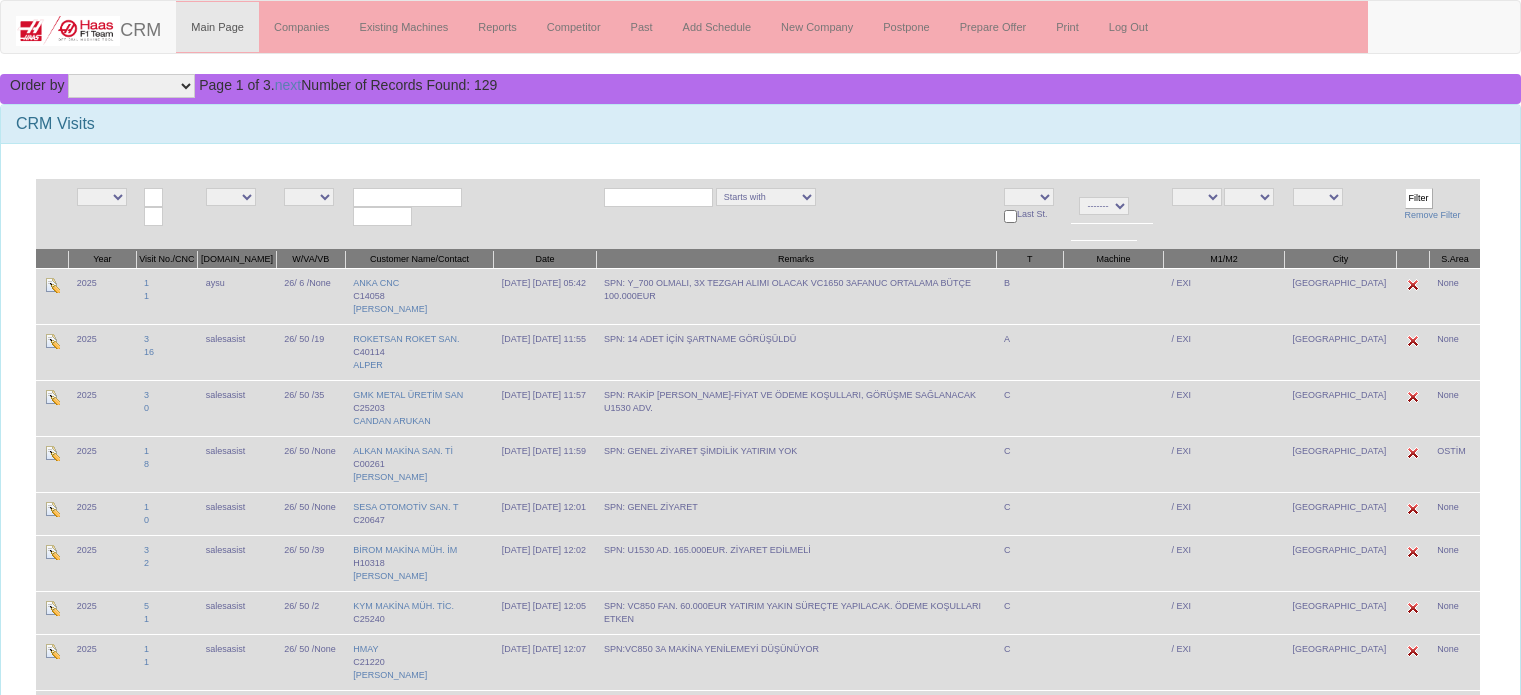 scroll, scrollTop: 0, scrollLeft: 0, axis: both 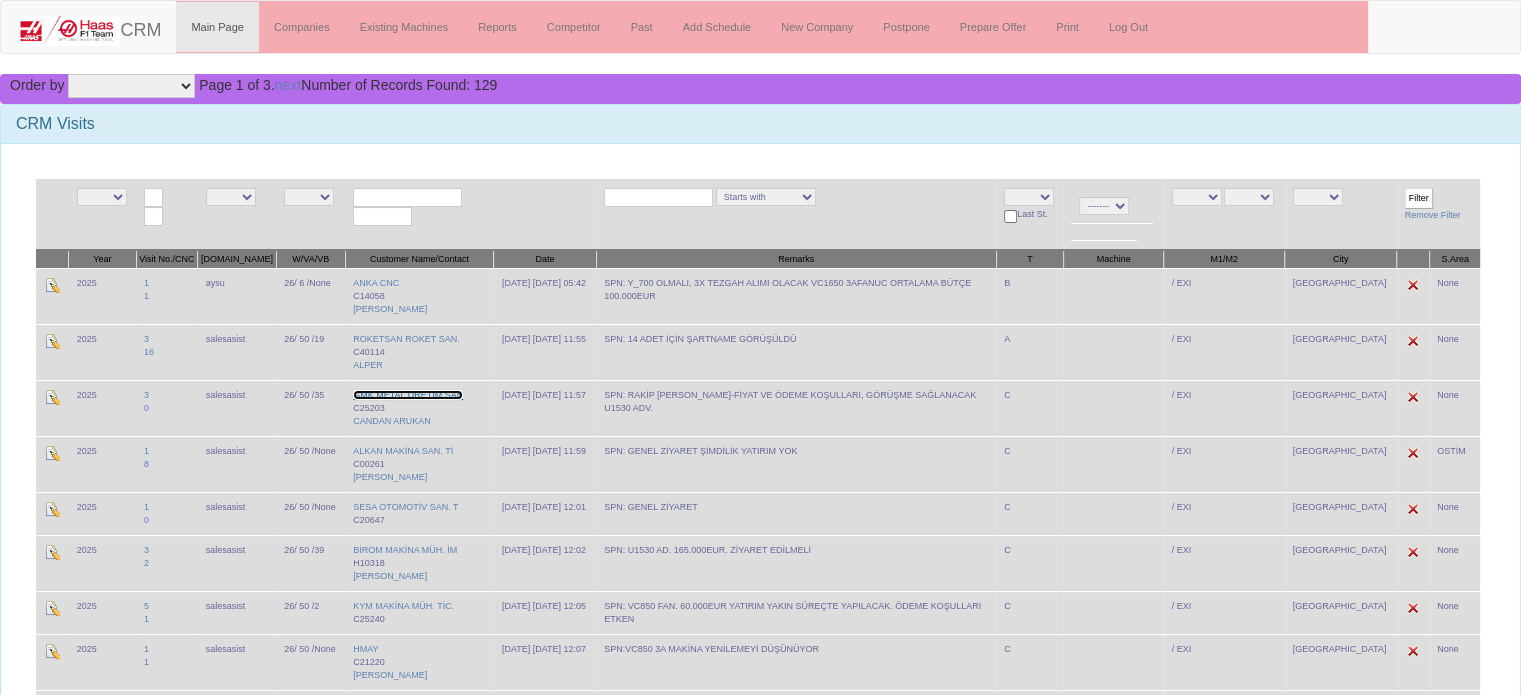 click on "GMK METAL ÜRETİM SAN" at bounding box center [408, 395] 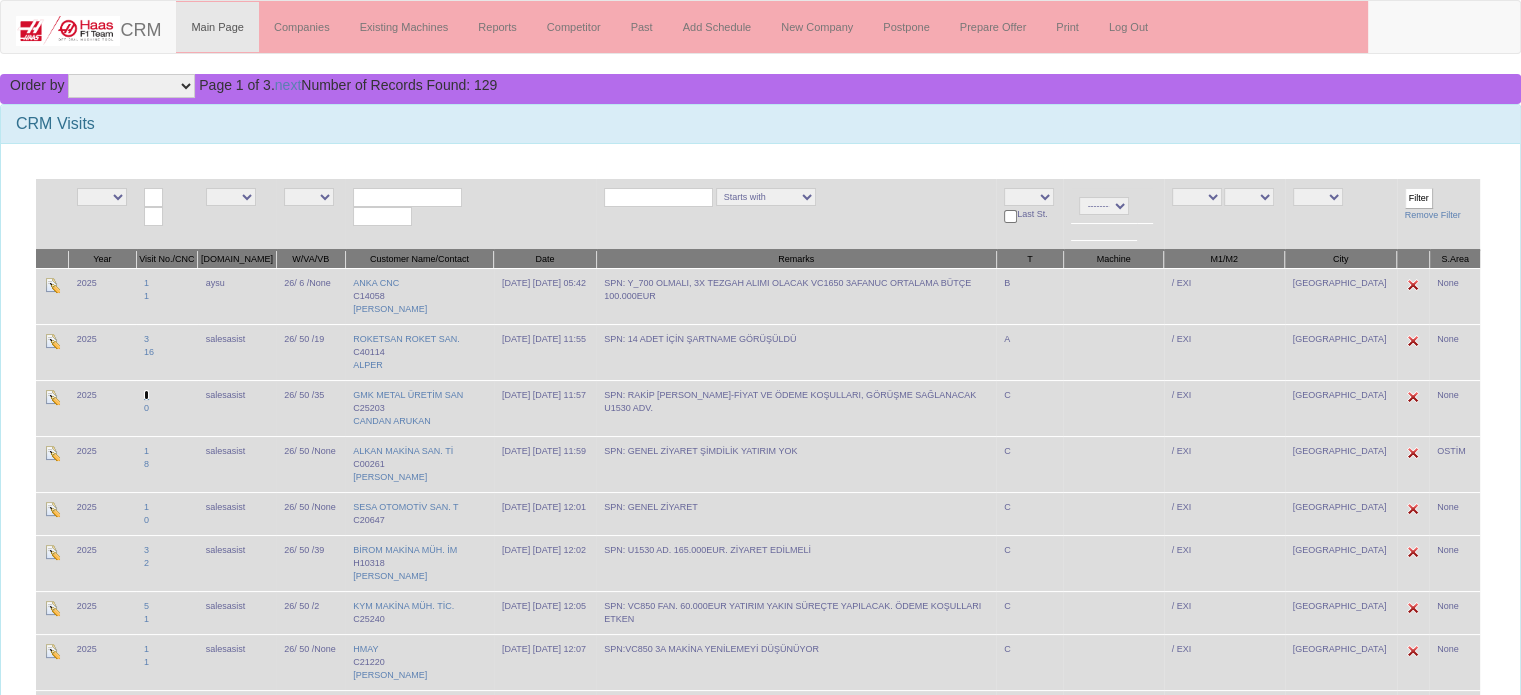 click on "3" at bounding box center (146, 395) 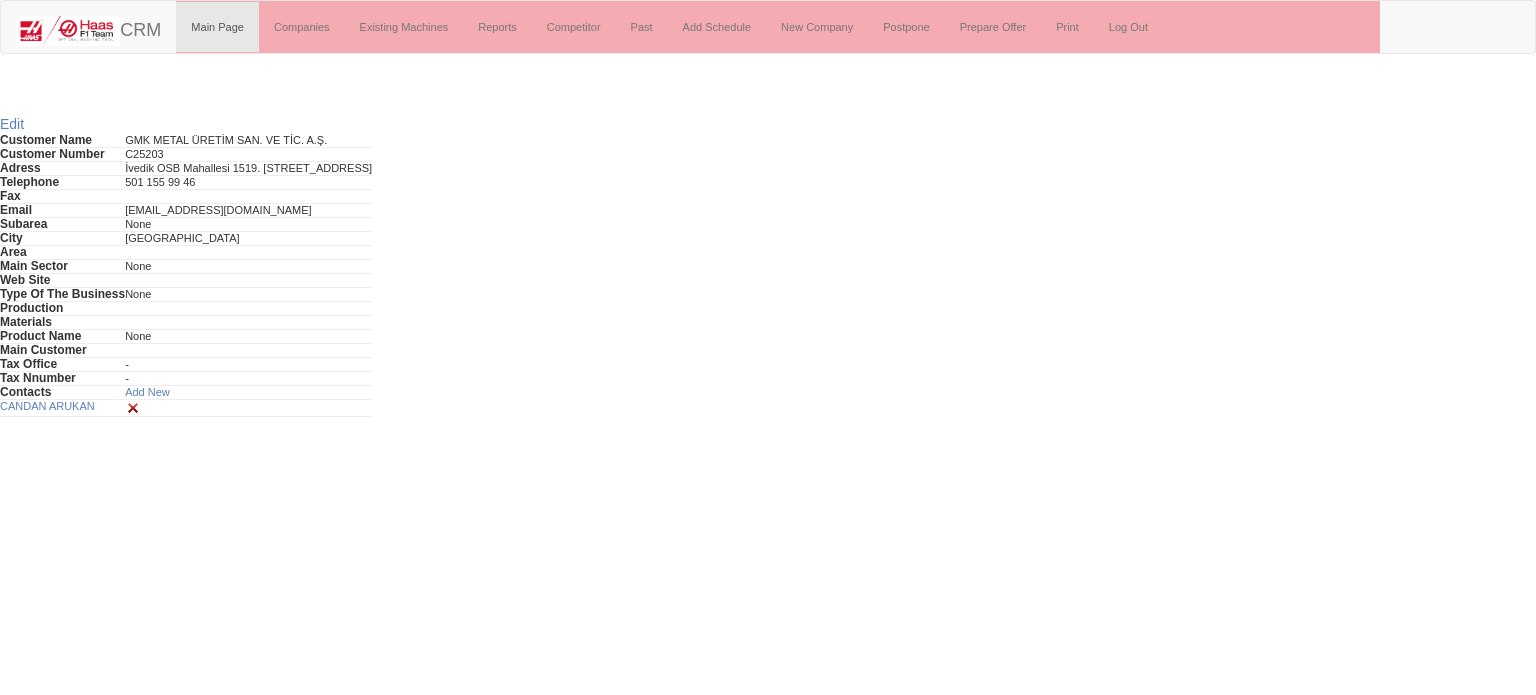 scroll, scrollTop: 0, scrollLeft: 0, axis: both 